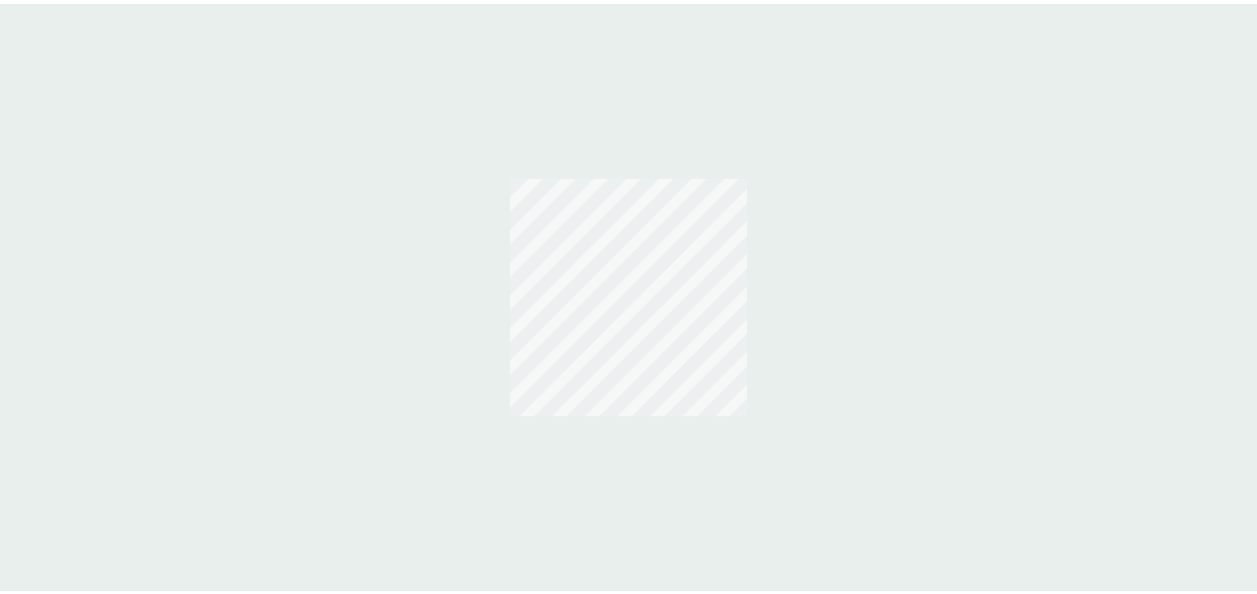 scroll, scrollTop: 0, scrollLeft: 0, axis: both 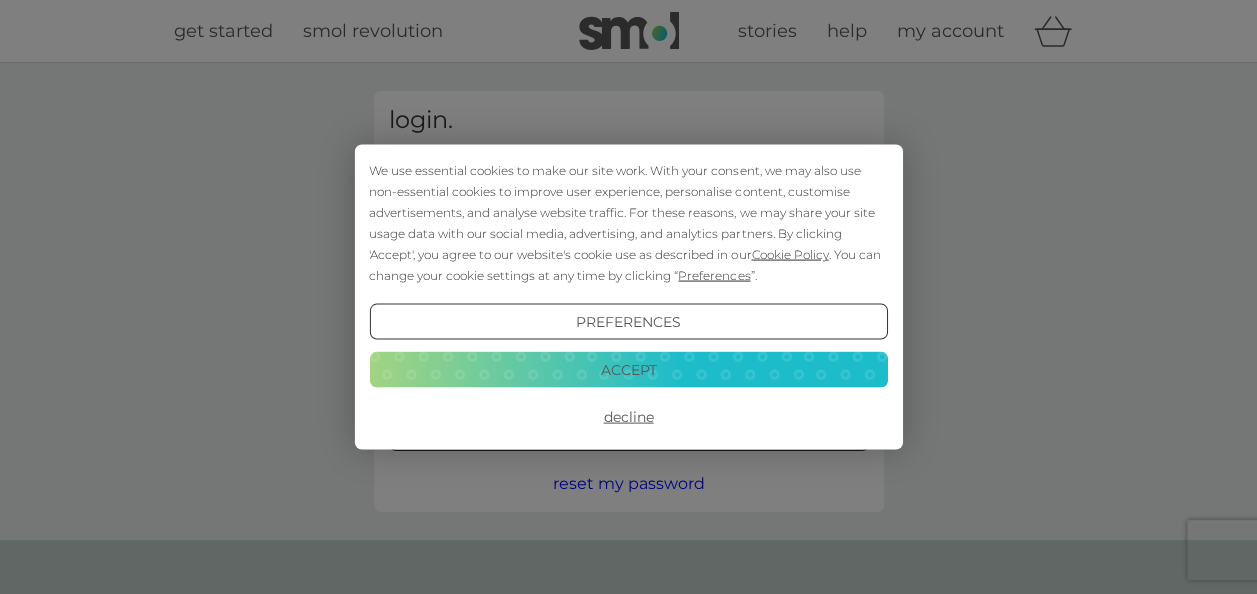 click on "Decline" at bounding box center [628, 417] 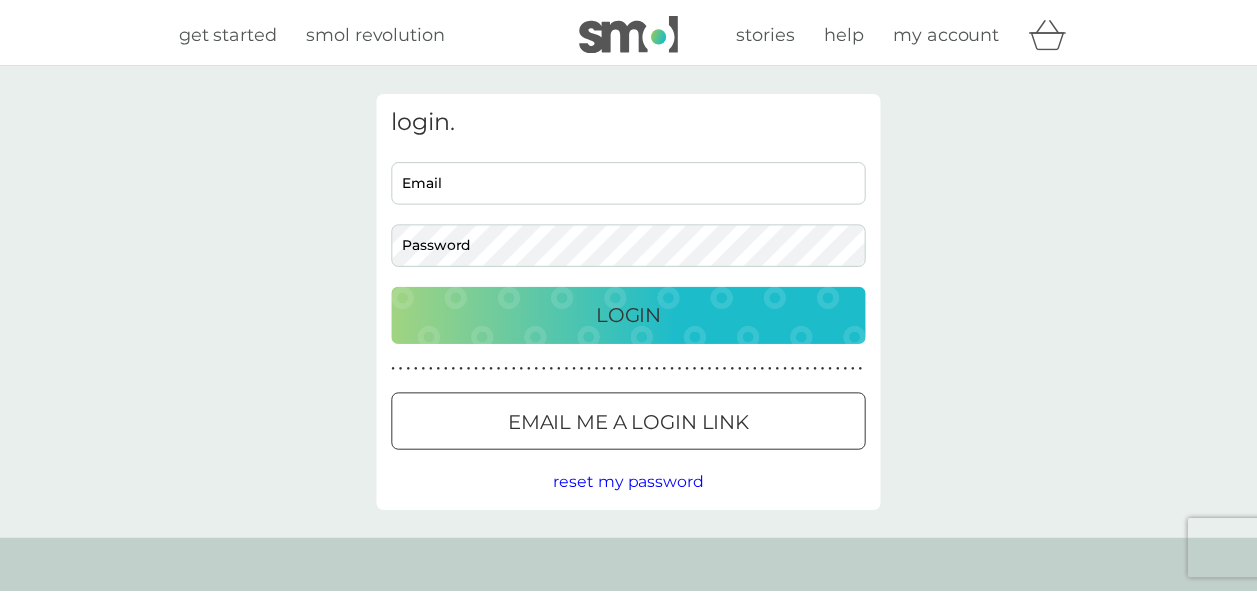 scroll, scrollTop: 0, scrollLeft: 0, axis: both 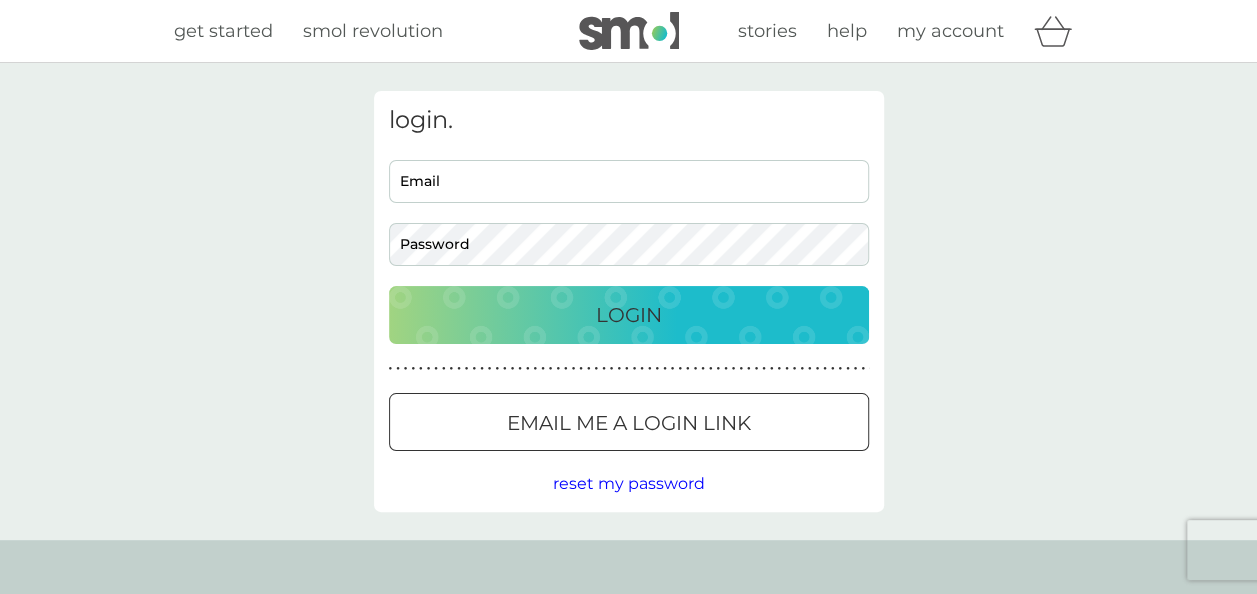 drag, startPoint x: 0, startPoint y: 0, endPoint x: 456, endPoint y: 169, distance: 486.30957 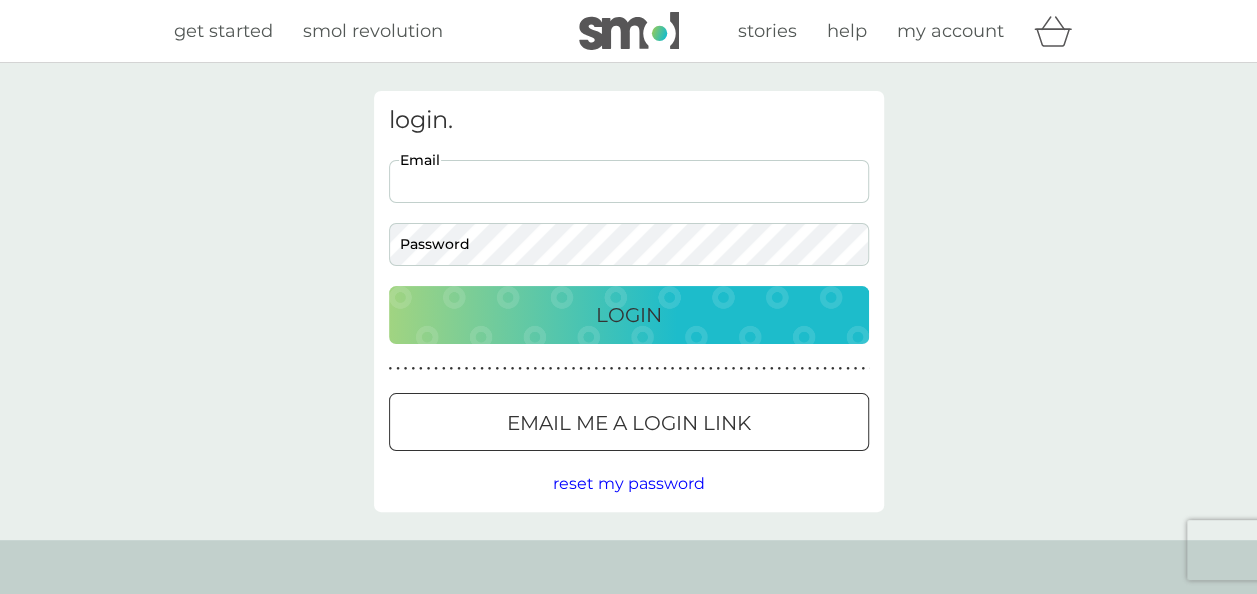 type on "heather.tabb@outlook.com" 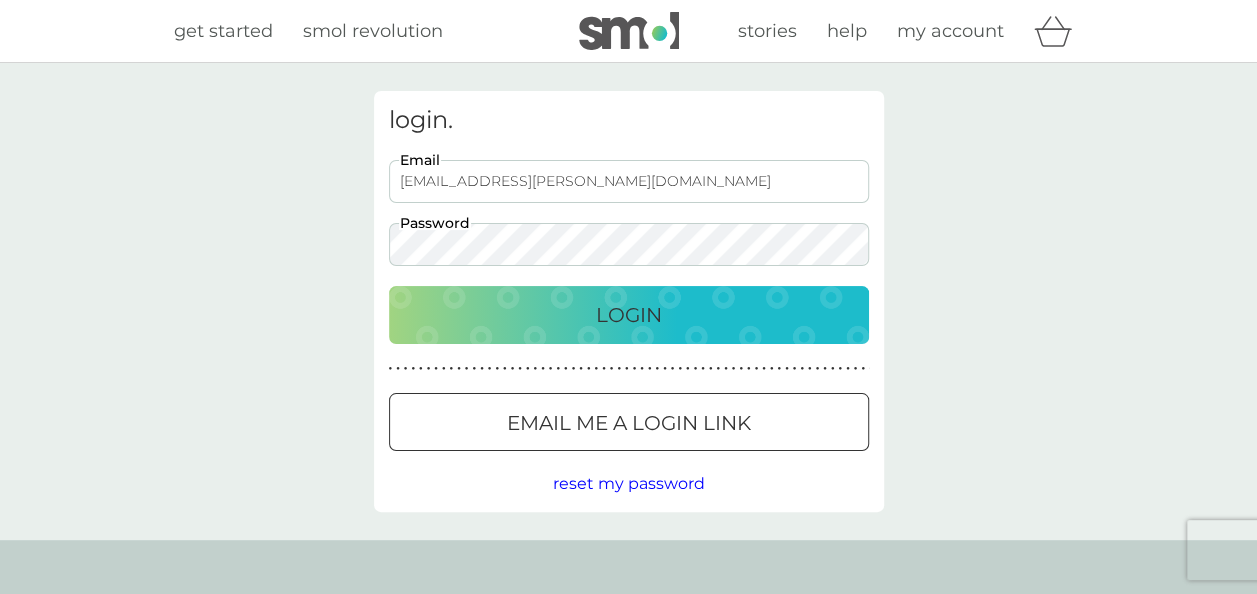 click on "Login" at bounding box center (629, 315) 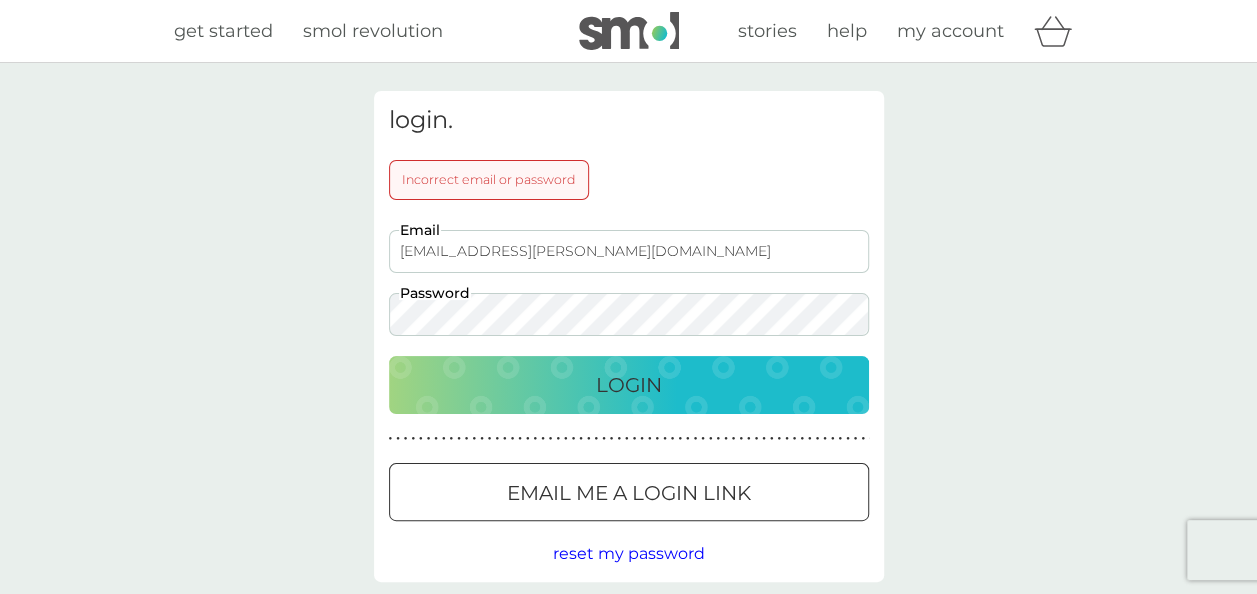 click on "Login" at bounding box center [629, 385] 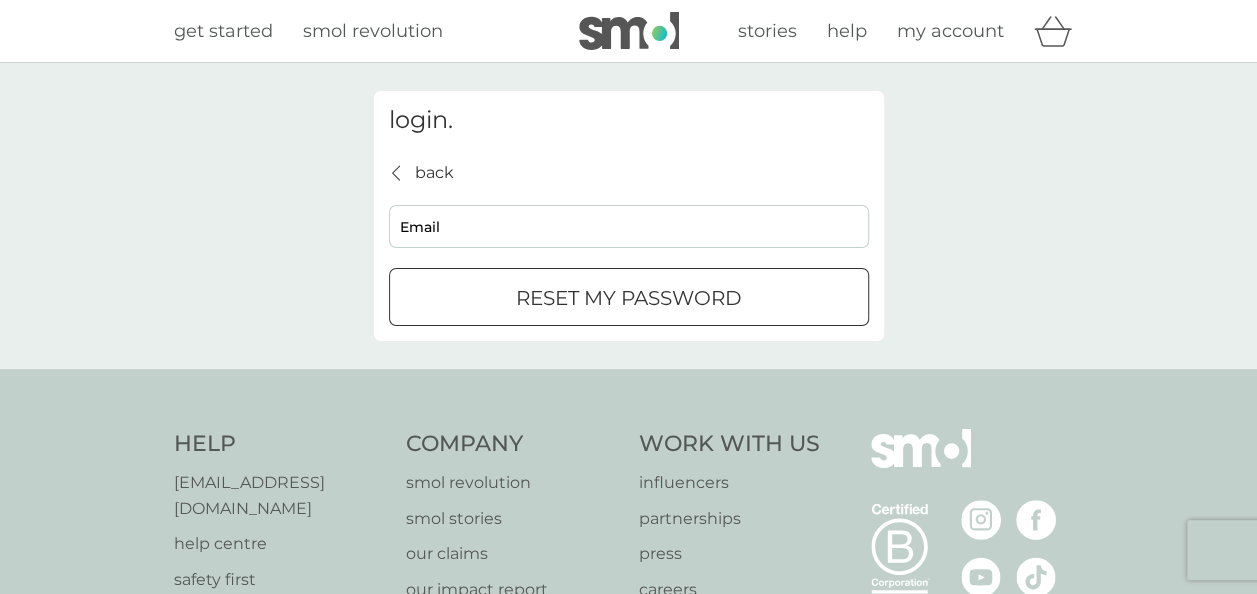 click on "Email" at bounding box center (629, 226) 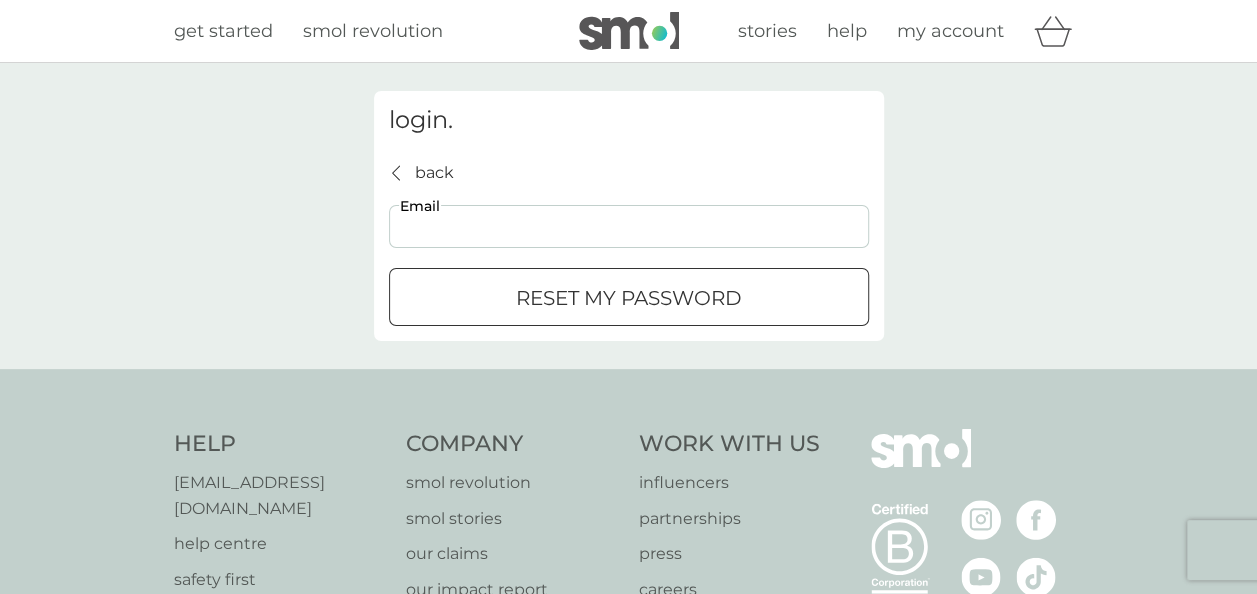 type on "heather.tabb@outlook.com" 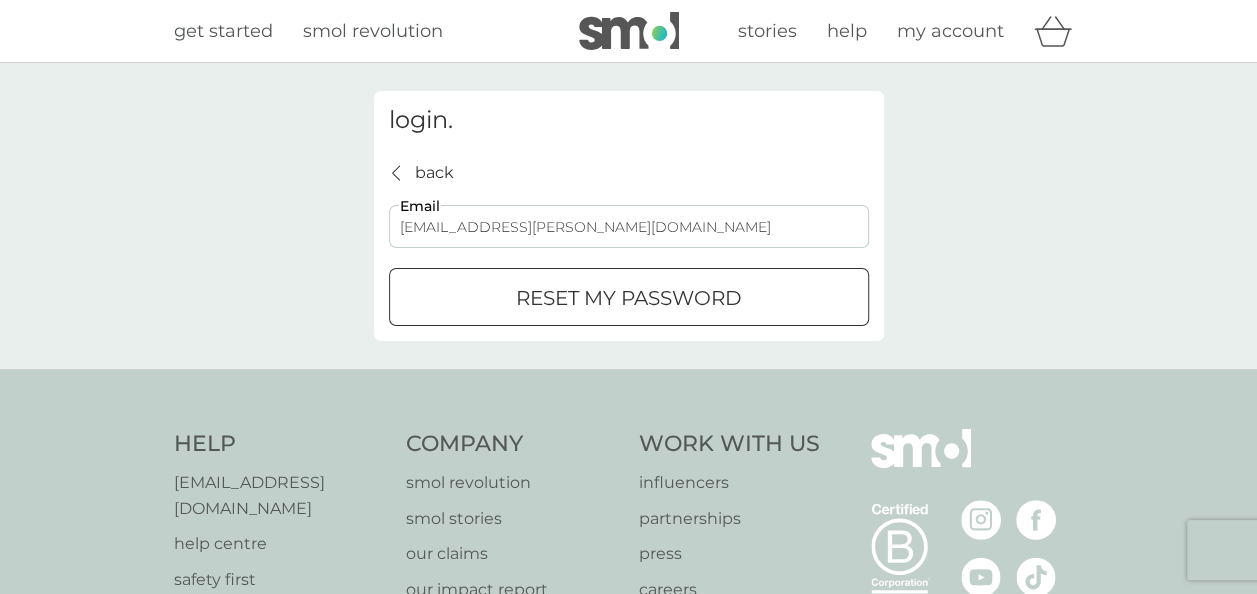 click on "reset my password" at bounding box center (629, 298) 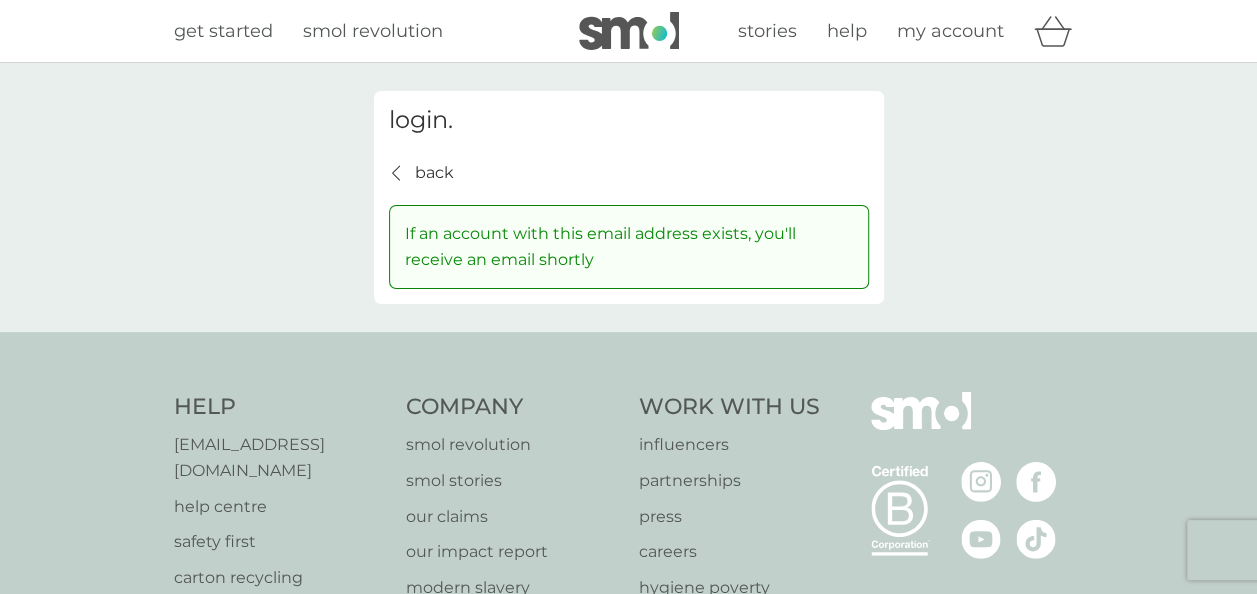 click on "back back" at bounding box center (421, 173) 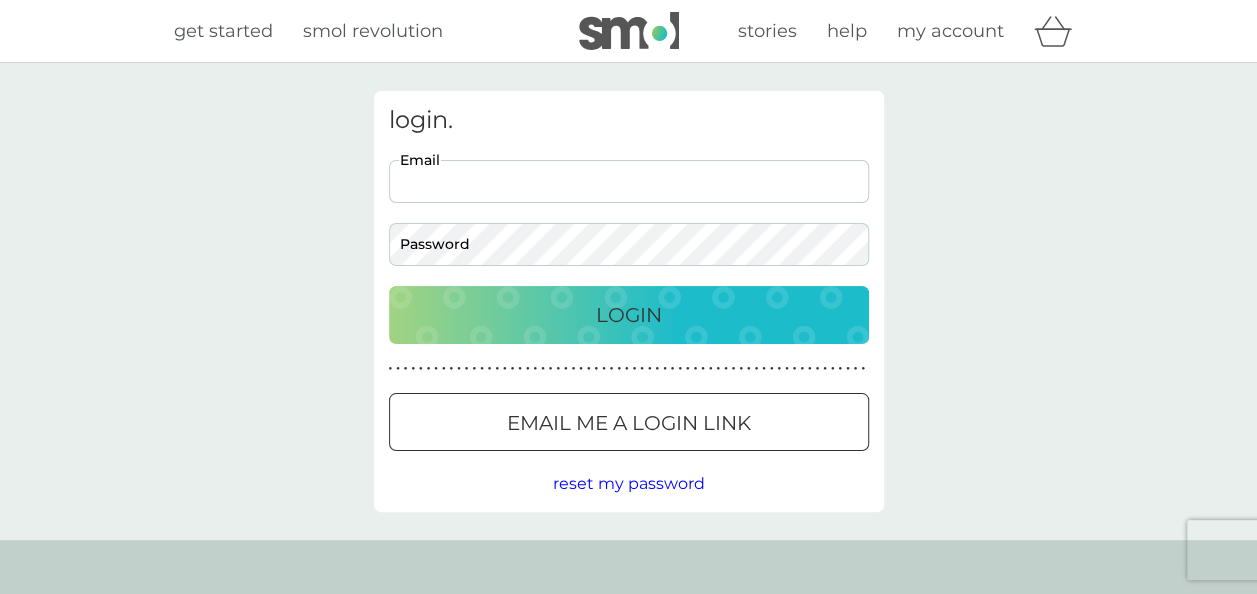 click on "Email" at bounding box center (629, 181) 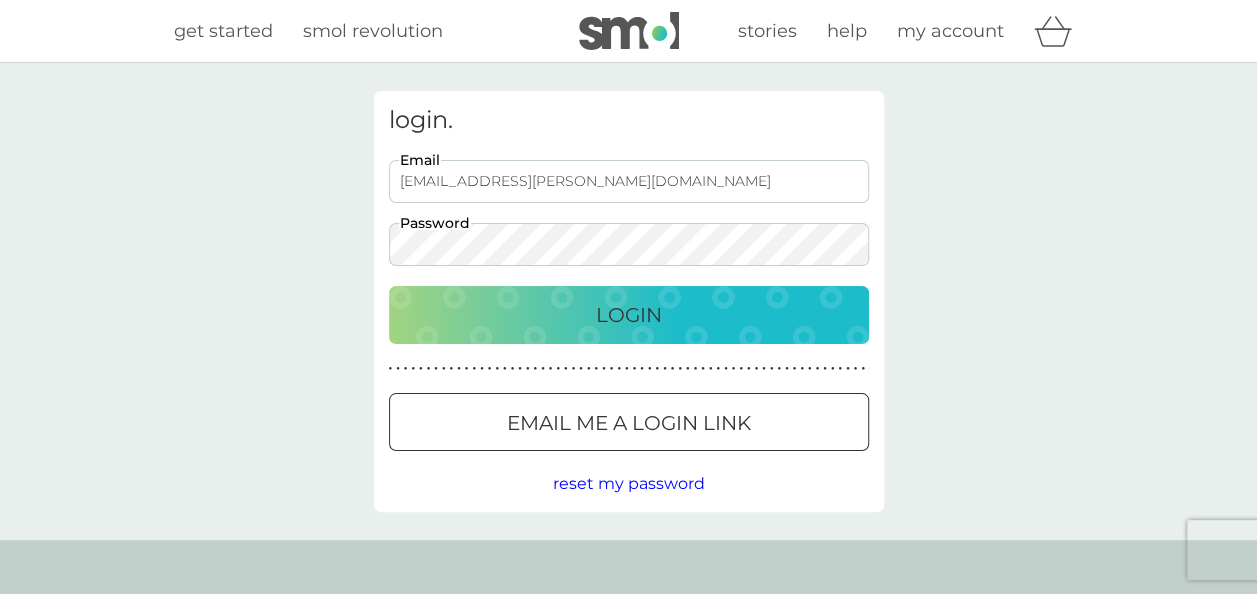 click on "Login" at bounding box center (629, 315) 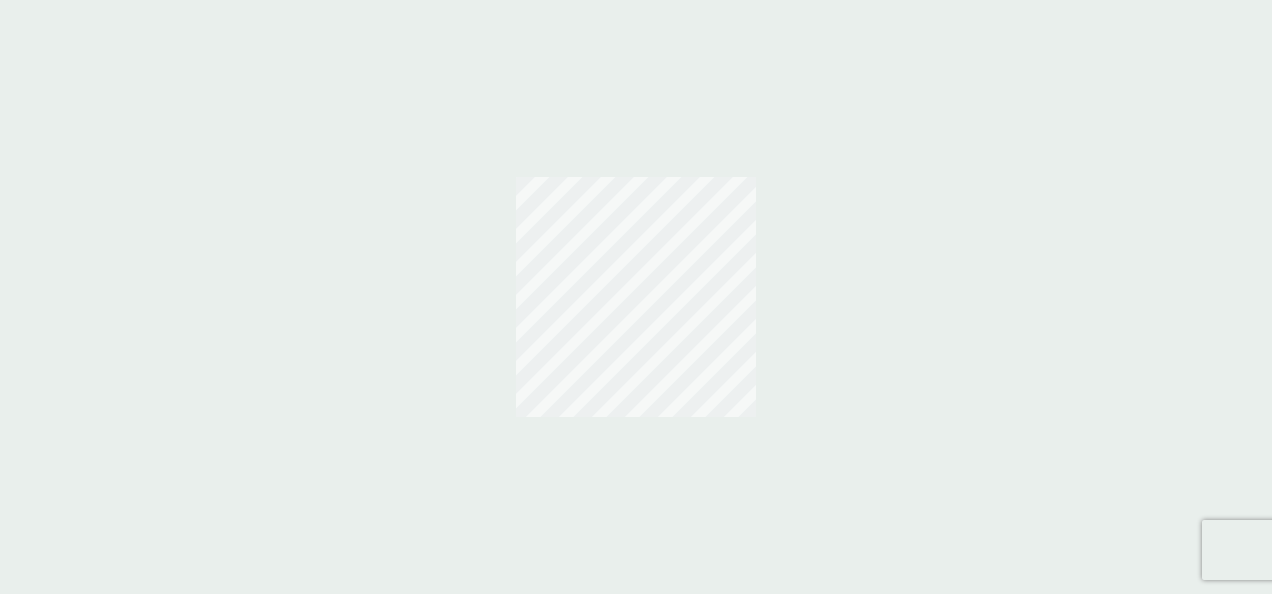 scroll, scrollTop: 0, scrollLeft: 0, axis: both 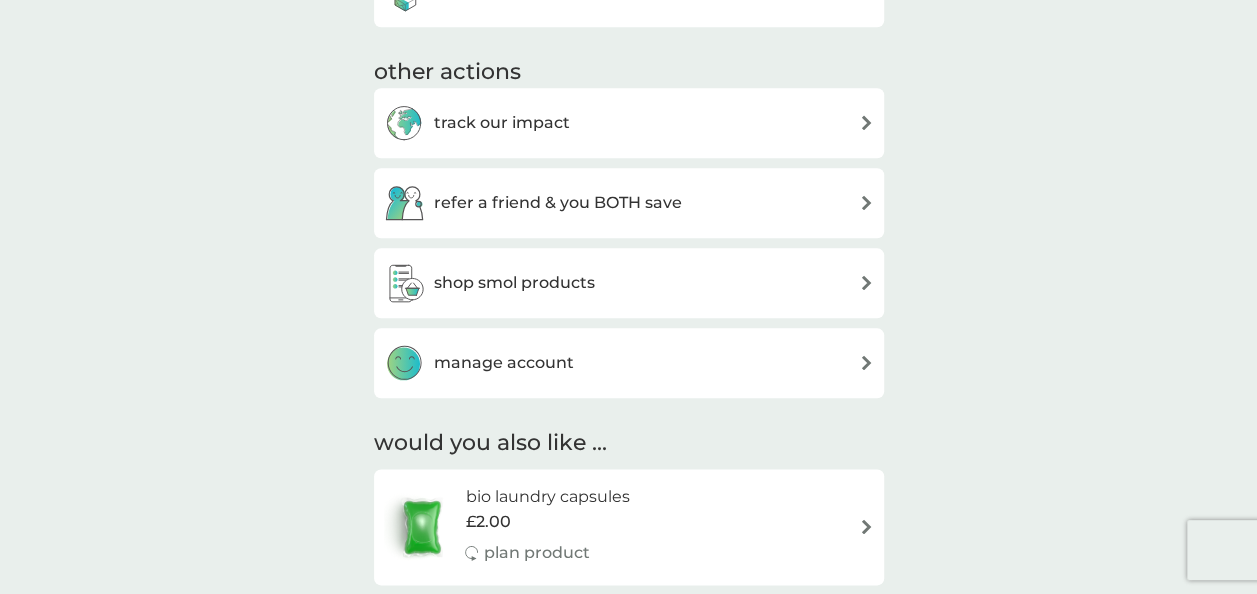 click on "manage account" at bounding box center (504, 363) 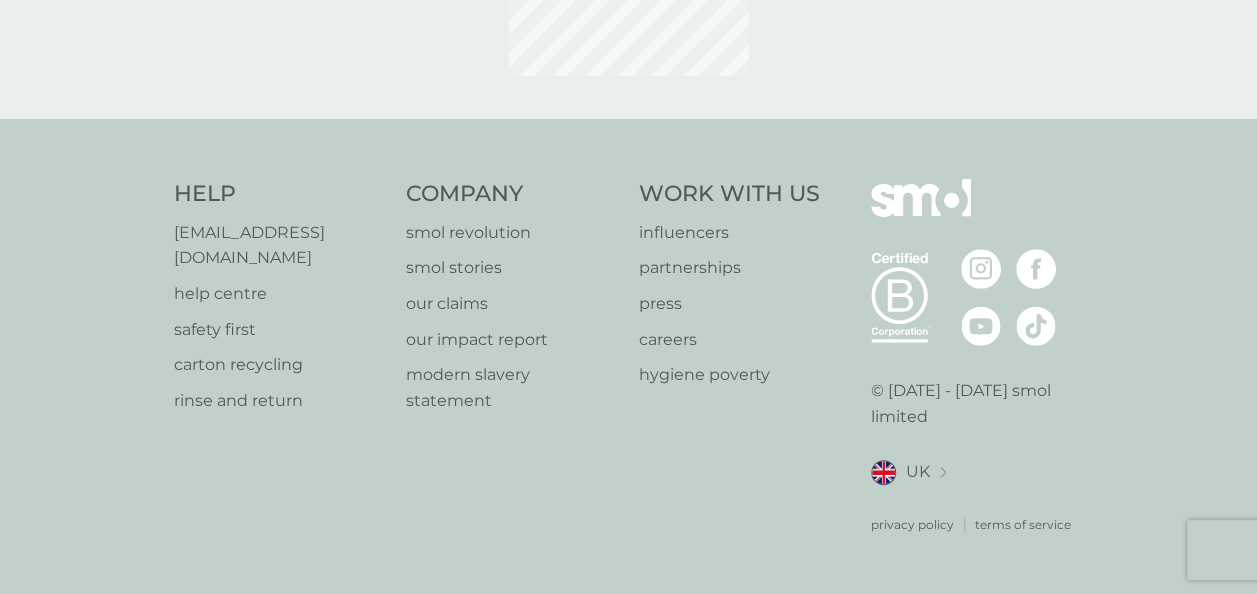 scroll, scrollTop: 0, scrollLeft: 0, axis: both 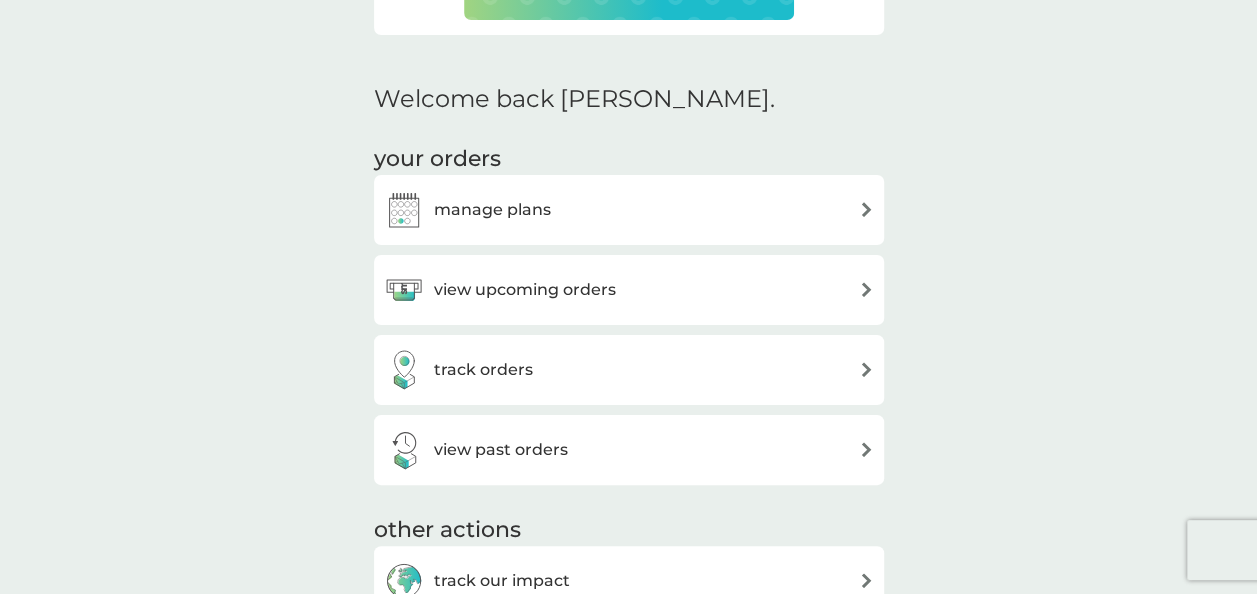click on "manage plans" at bounding box center [629, 210] 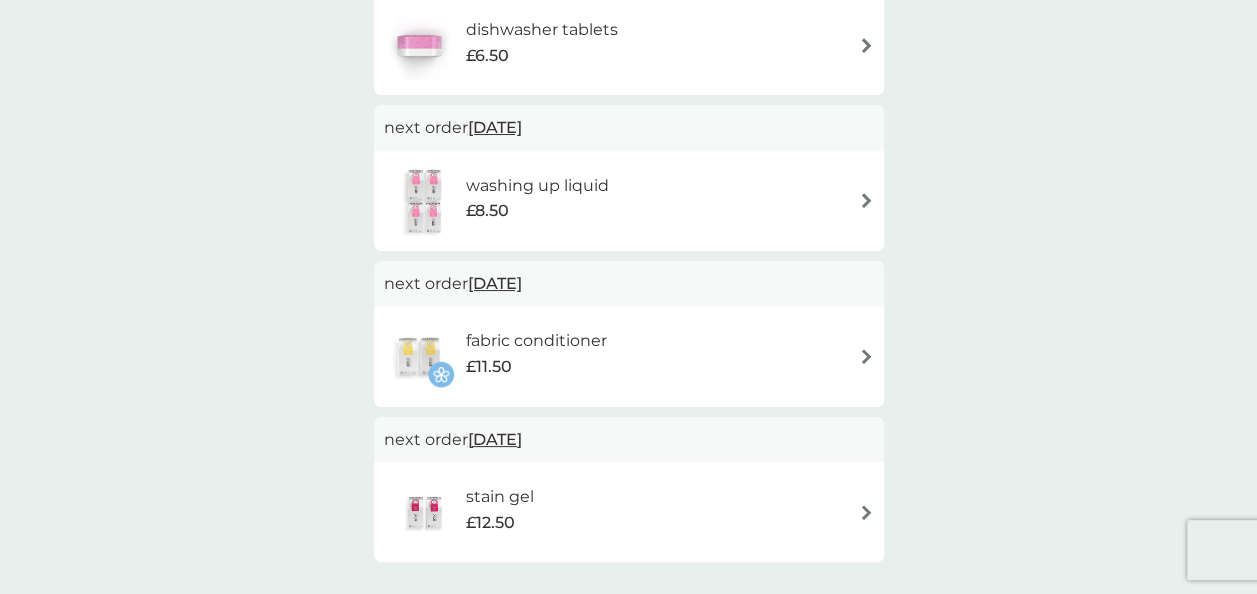scroll, scrollTop: 0, scrollLeft: 0, axis: both 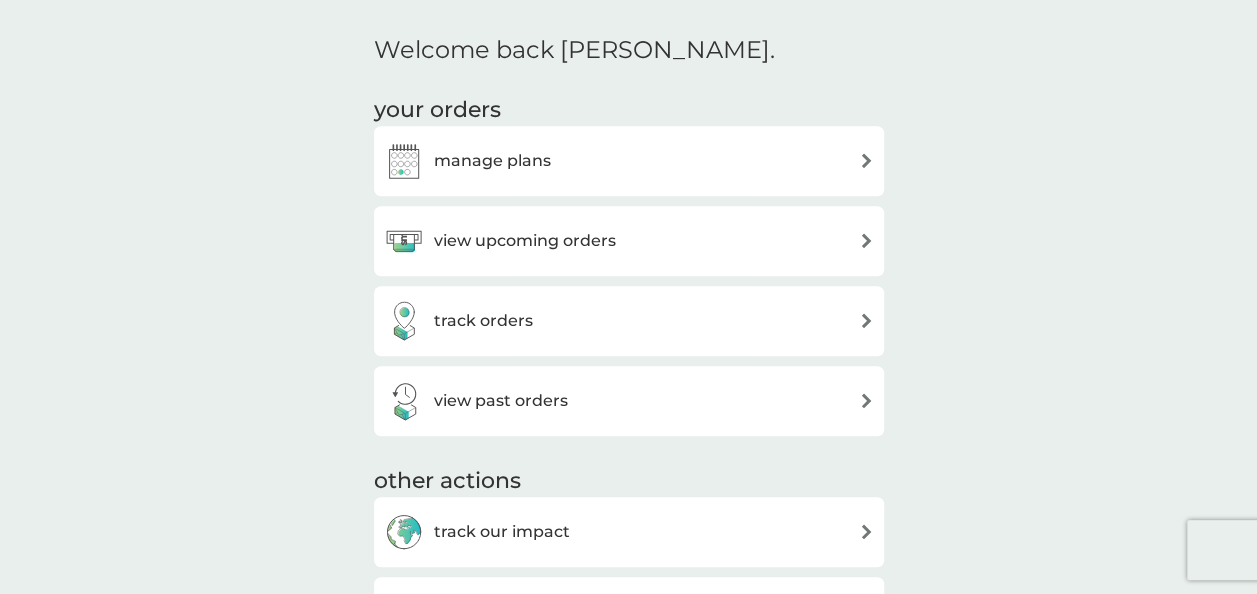 click on "manage plans" at bounding box center (492, 161) 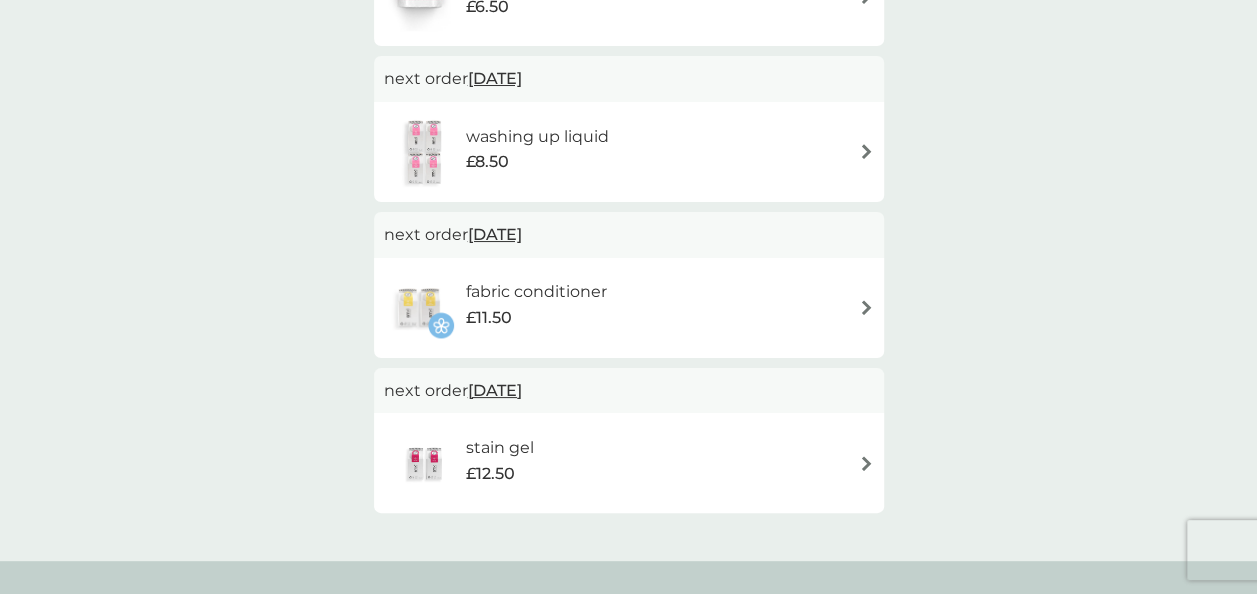 scroll, scrollTop: 0, scrollLeft: 0, axis: both 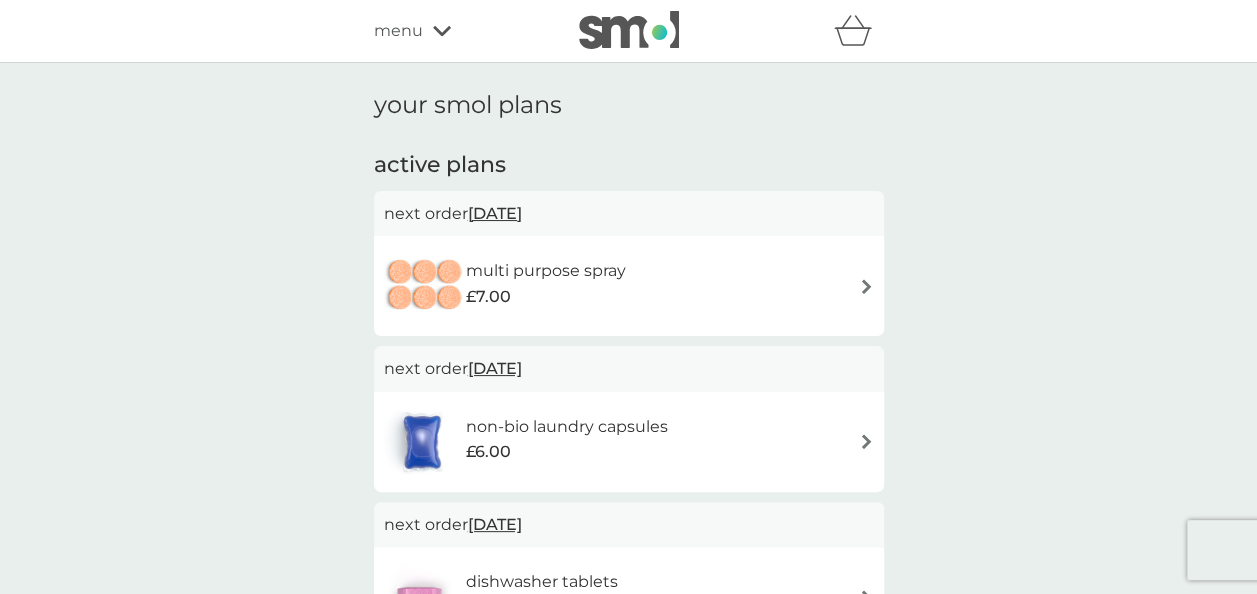 click at bounding box center [866, 286] 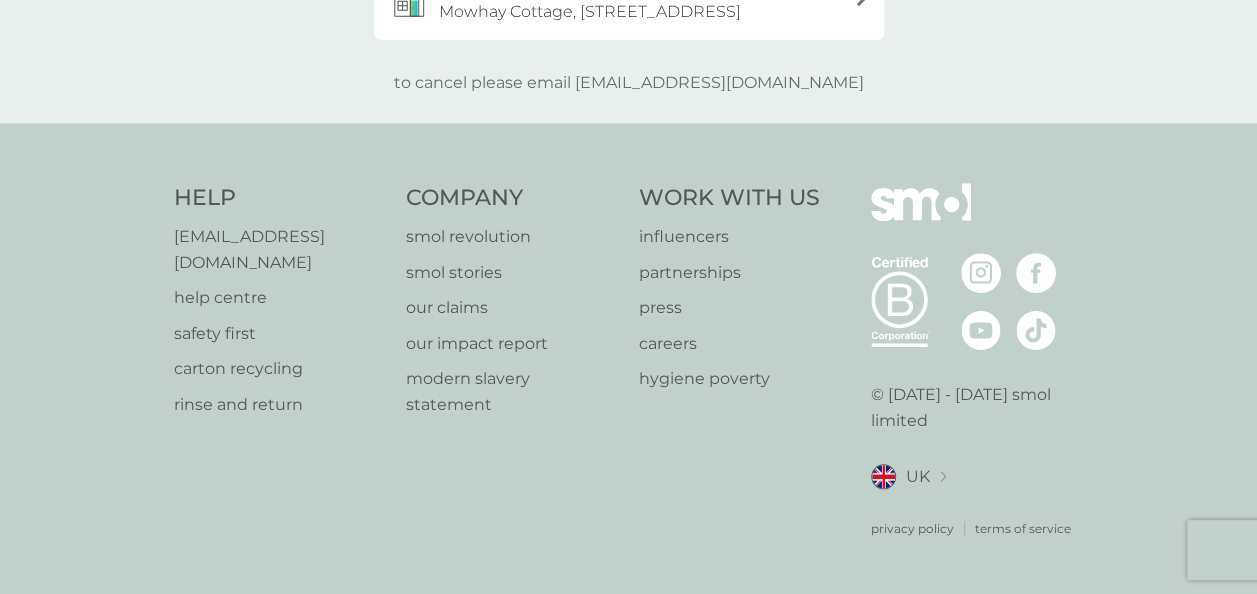 scroll, scrollTop: 804, scrollLeft: 0, axis: vertical 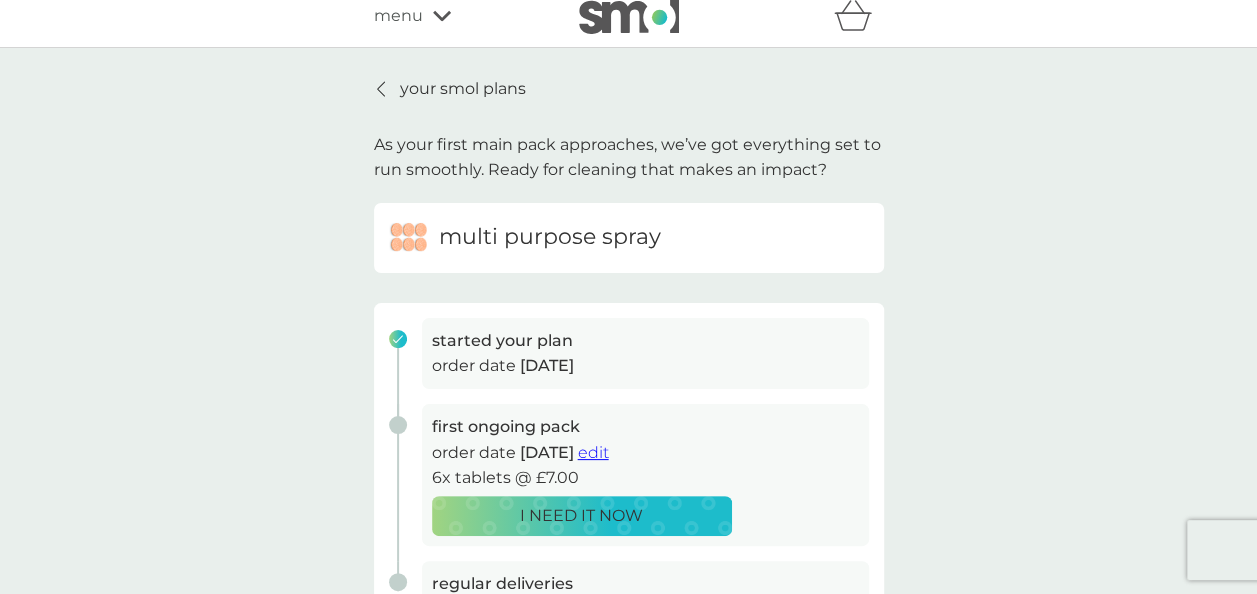 click on "your smol plans" at bounding box center [463, 89] 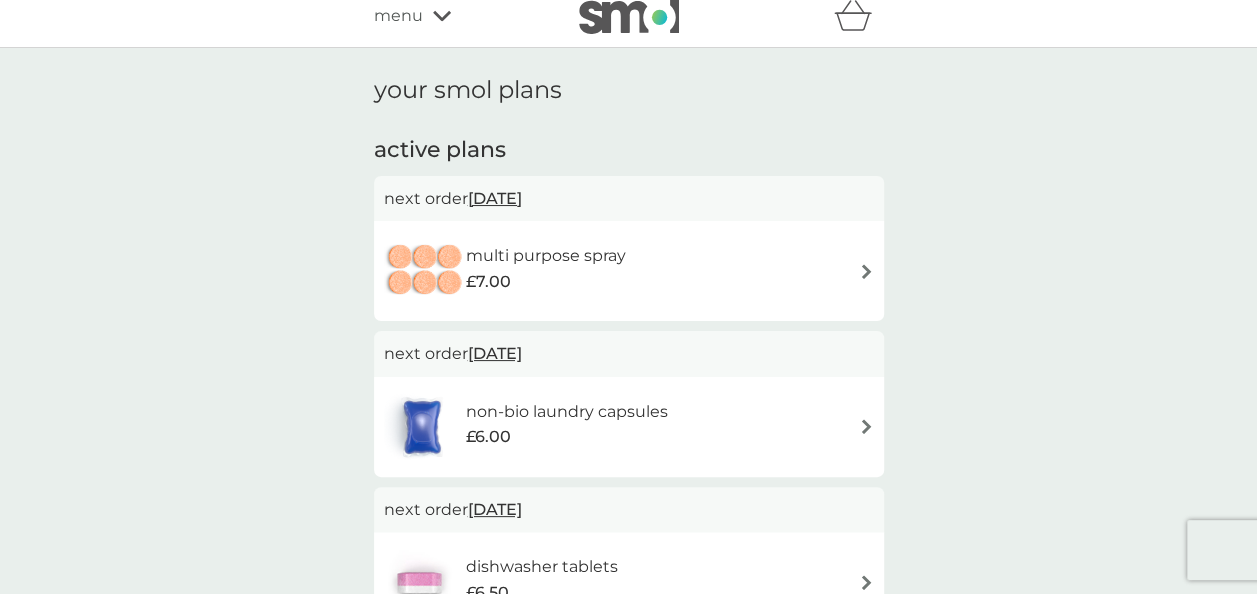 scroll, scrollTop: 0, scrollLeft: 0, axis: both 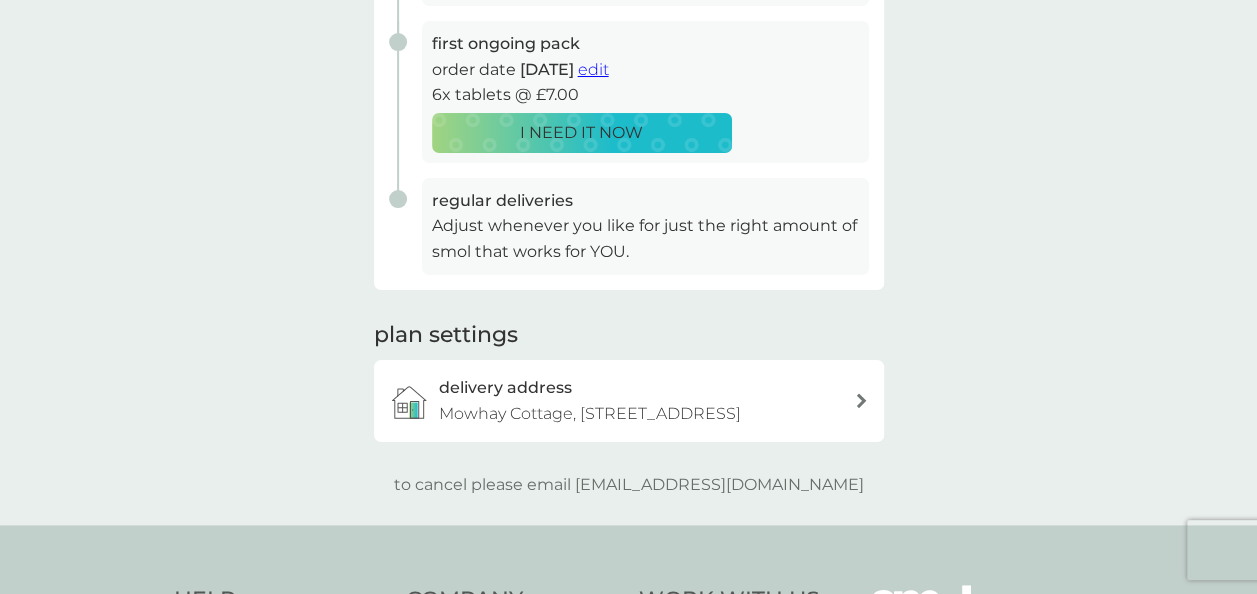 click on "Mowhay Cottage, 2 The Mowhay, Treleaven farm, Mevagissey, PL266SA" at bounding box center [590, 414] 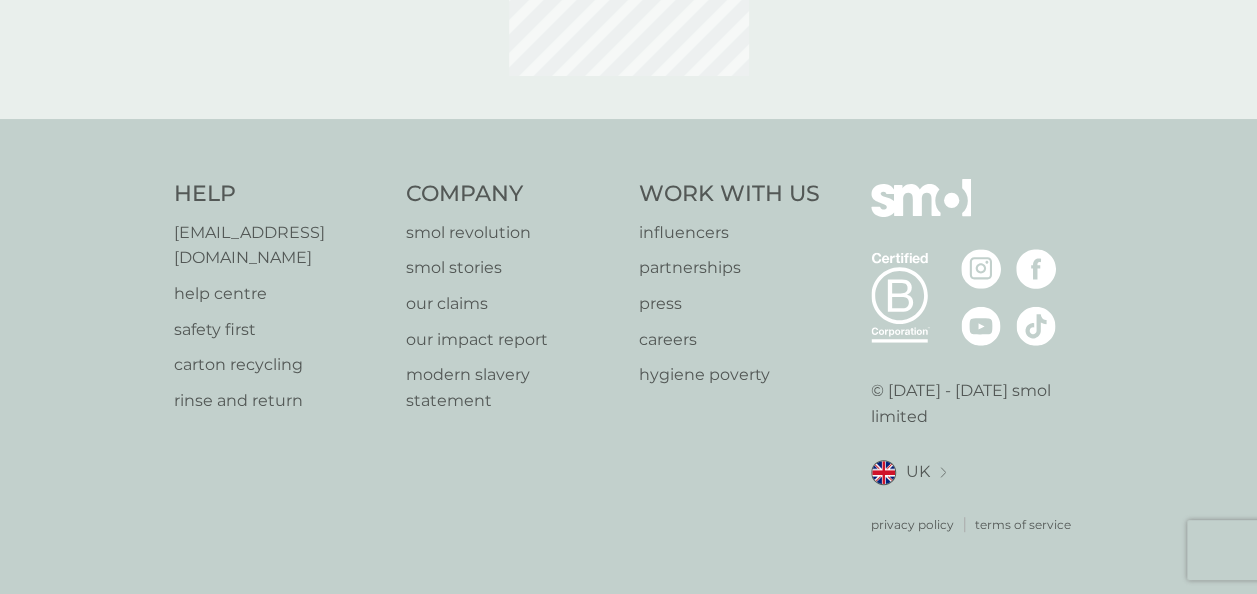 scroll, scrollTop: 0, scrollLeft: 0, axis: both 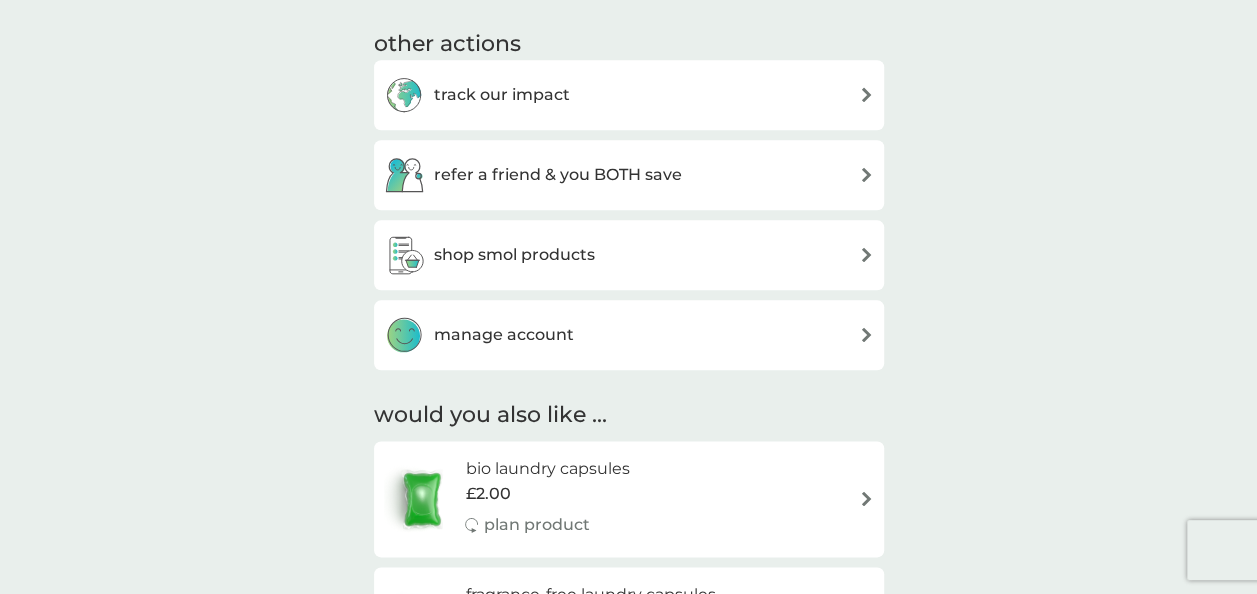 click at bounding box center [866, 334] 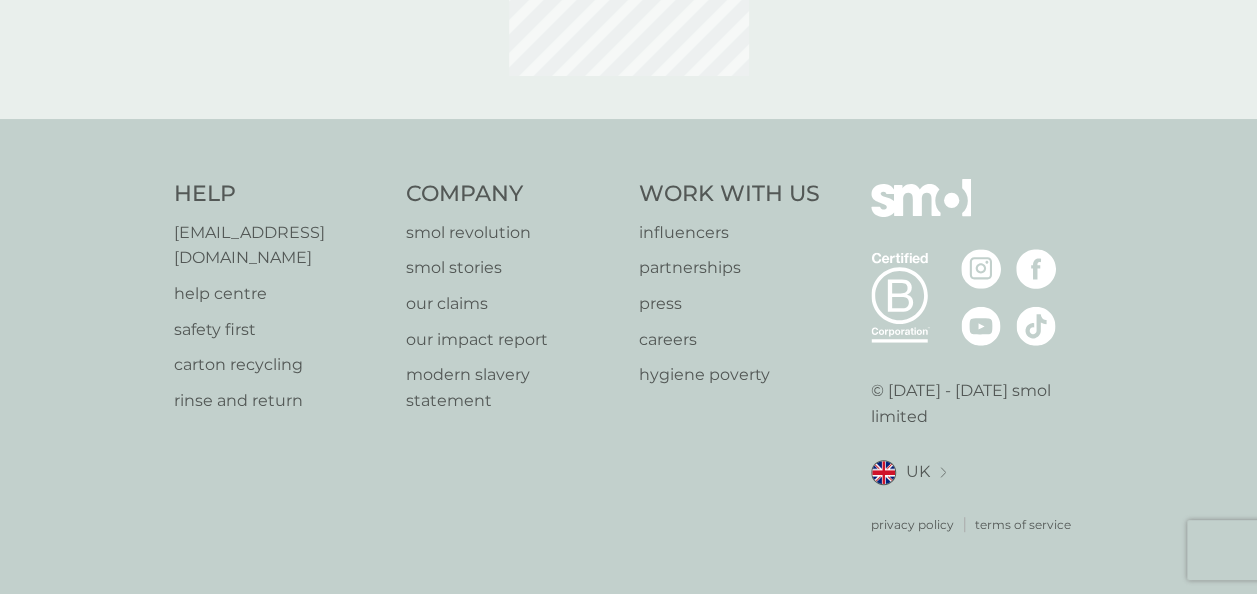scroll, scrollTop: 0, scrollLeft: 0, axis: both 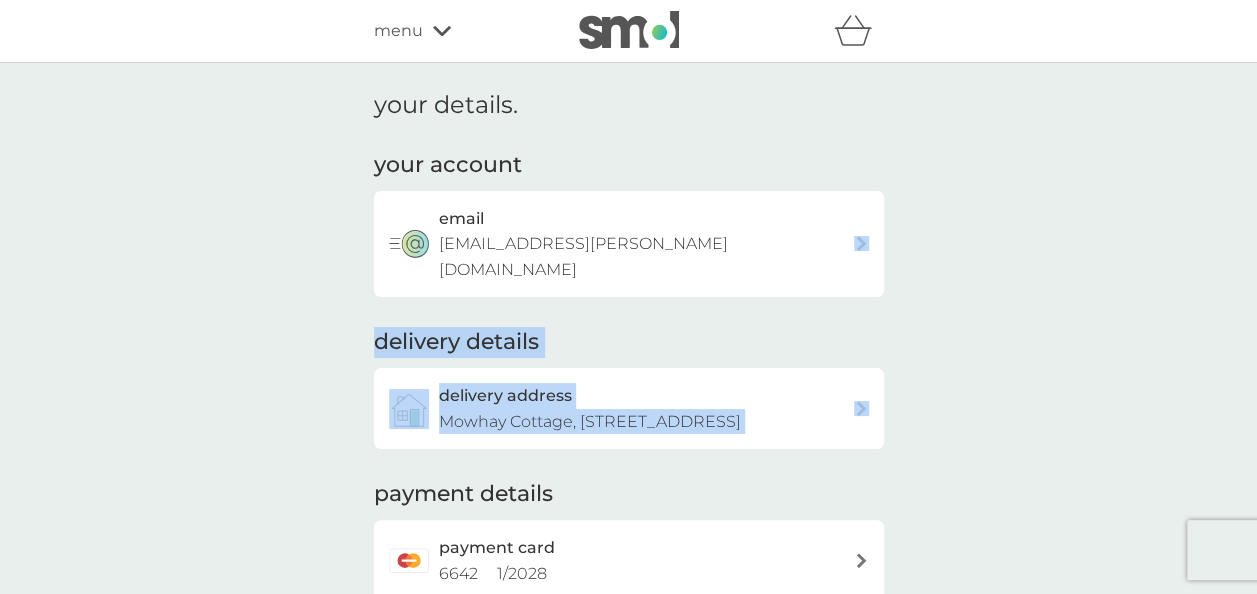 drag, startPoint x: 868, startPoint y: 334, endPoint x: 1275, endPoint y: 177, distance: 436.2316 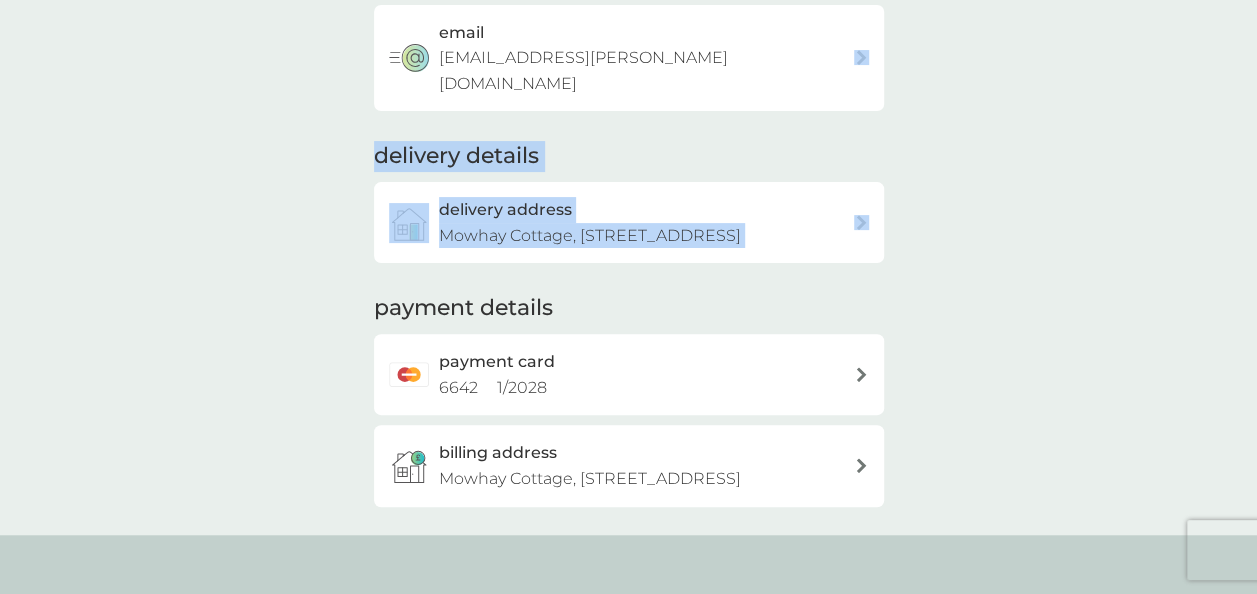 scroll, scrollTop: 214, scrollLeft: 0, axis: vertical 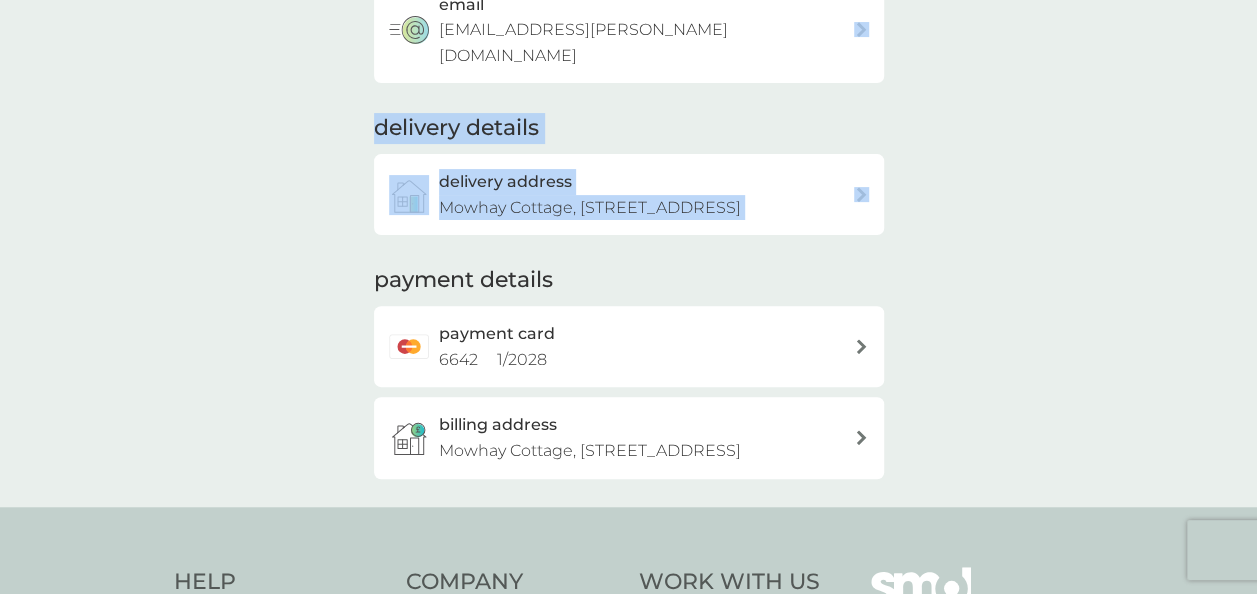 click at bounding box center [861, 346] 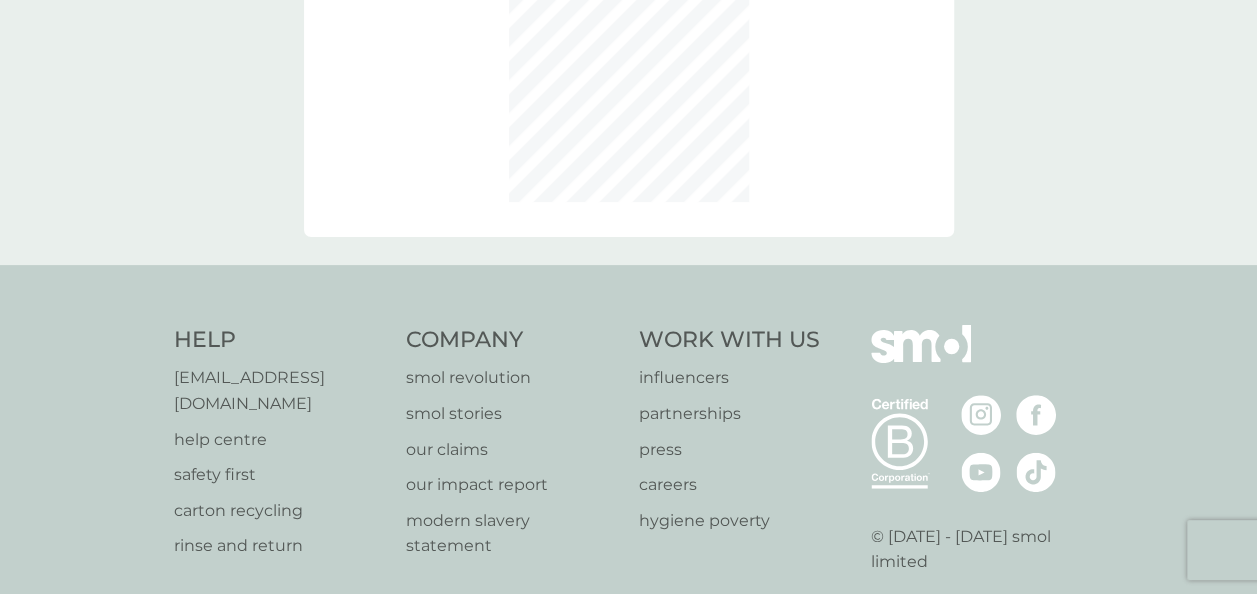 scroll, scrollTop: 0, scrollLeft: 0, axis: both 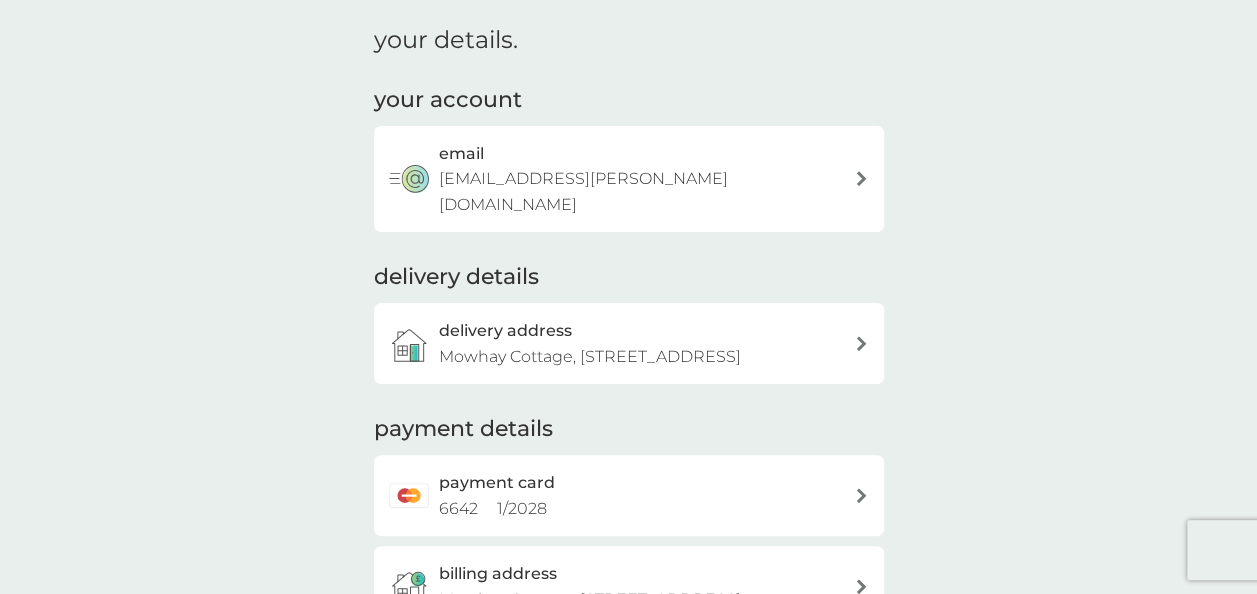click on "heather.tabb@outlook.com" at bounding box center [639, 191] 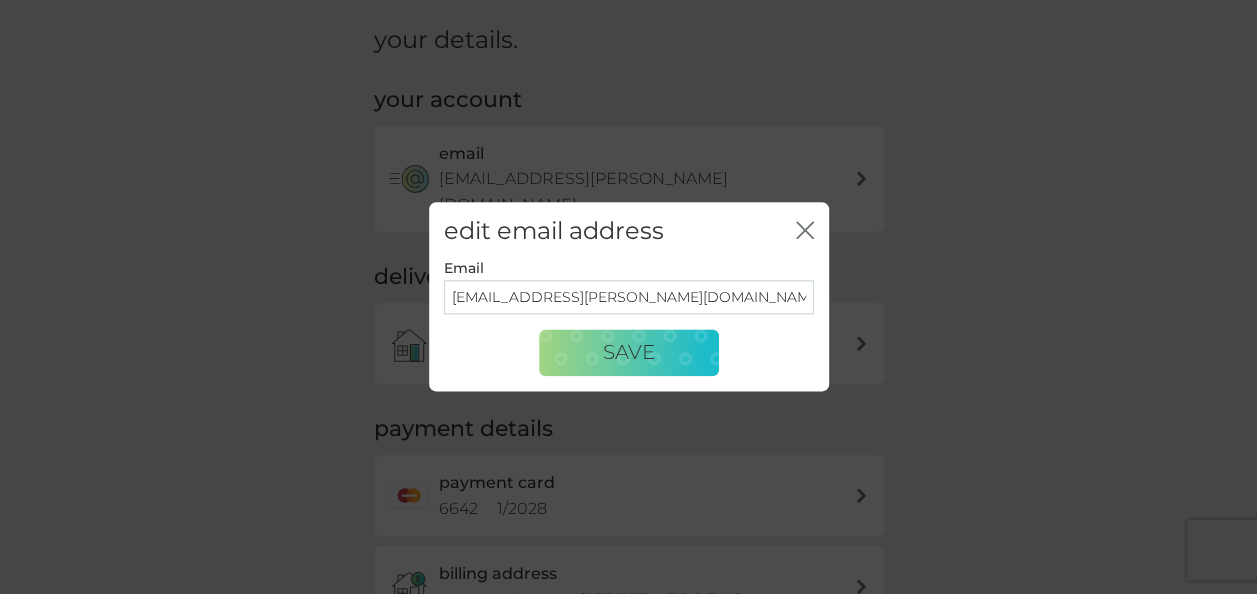 click on "close" 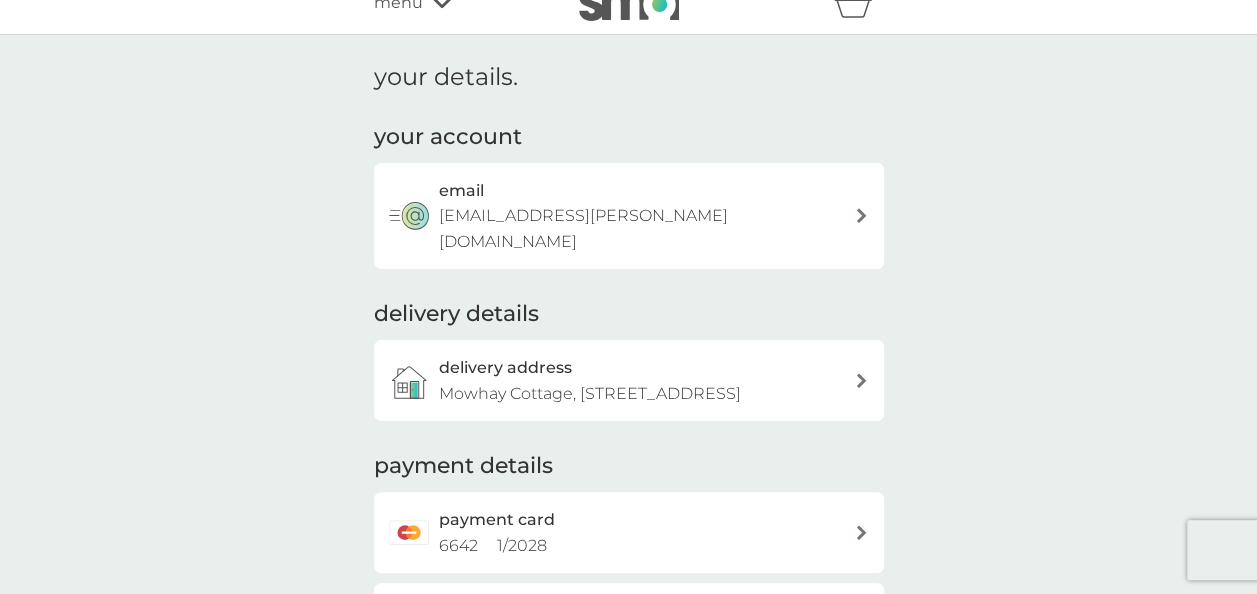 scroll, scrollTop: 0, scrollLeft: 0, axis: both 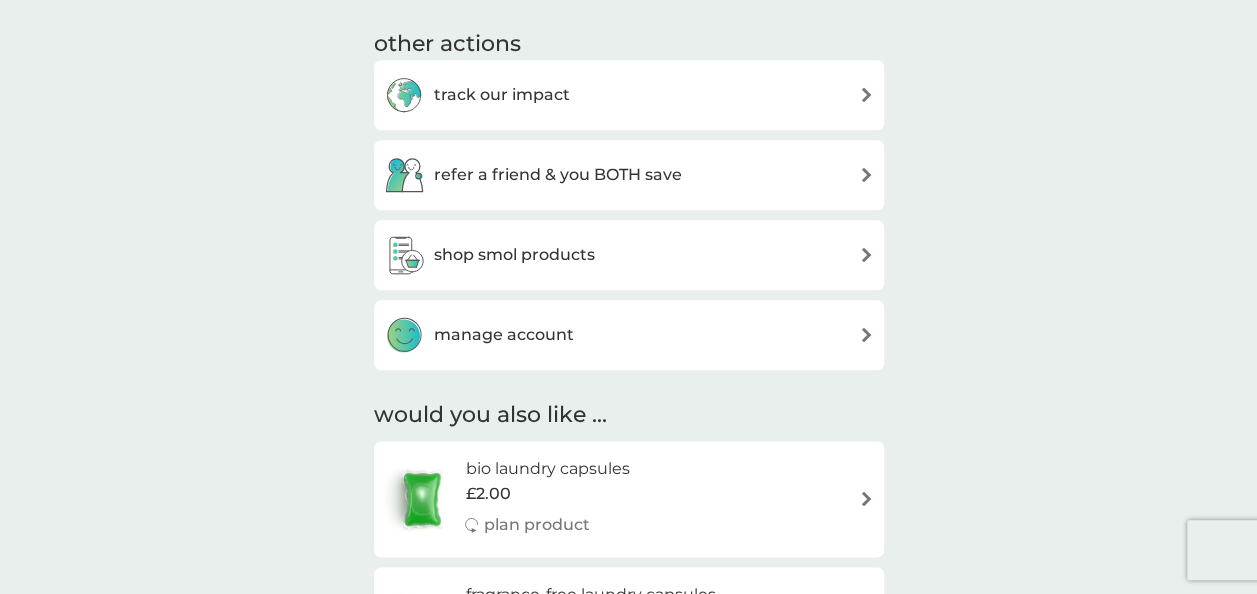 click on "shop smol products" at bounding box center [514, 255] 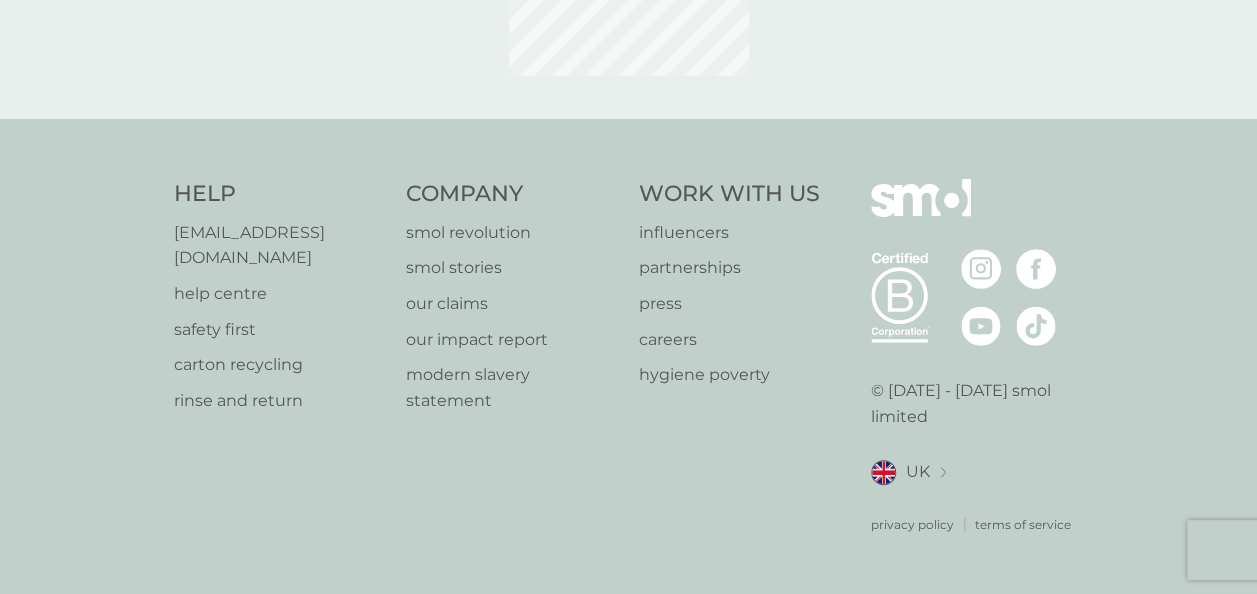 scroll, scrollTop: 0, scrollLeft: 0, axis: both 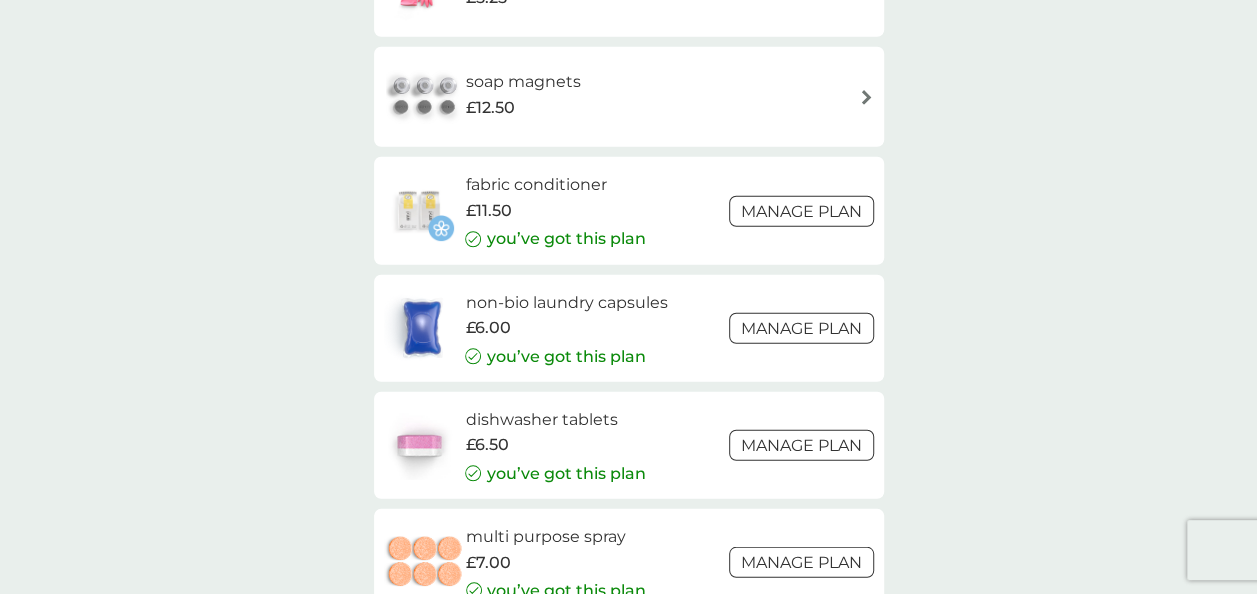 click on "you’ve got this plan" at bounding box center (565, 239) 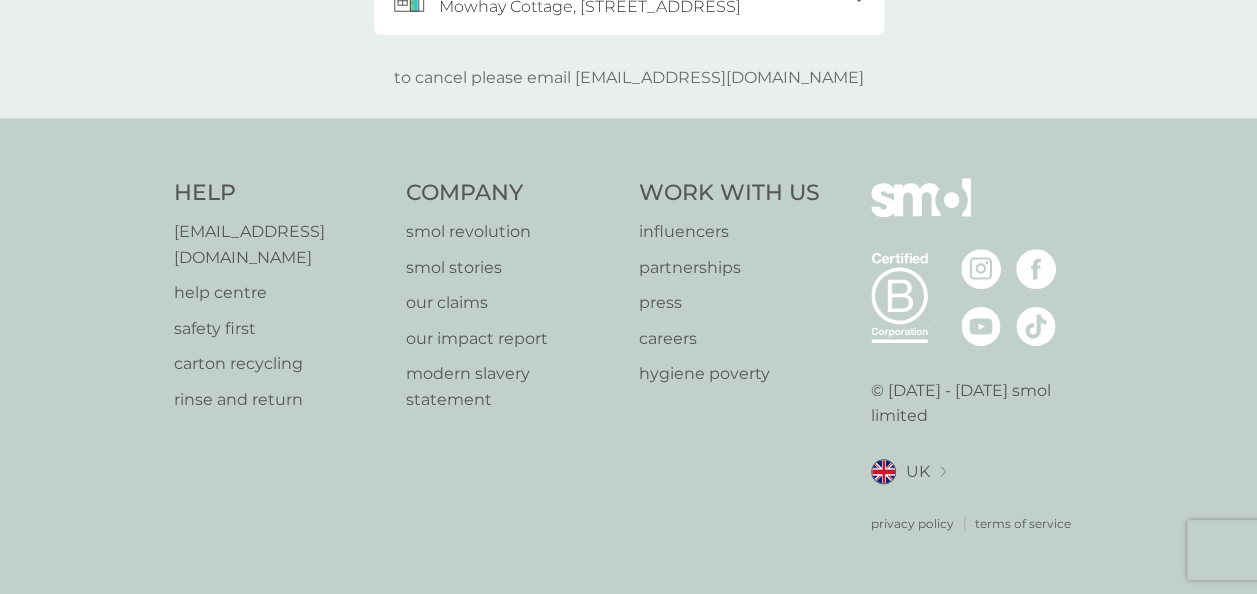scroll, scrollTop: 0, scrollLeft: 0, axis: both 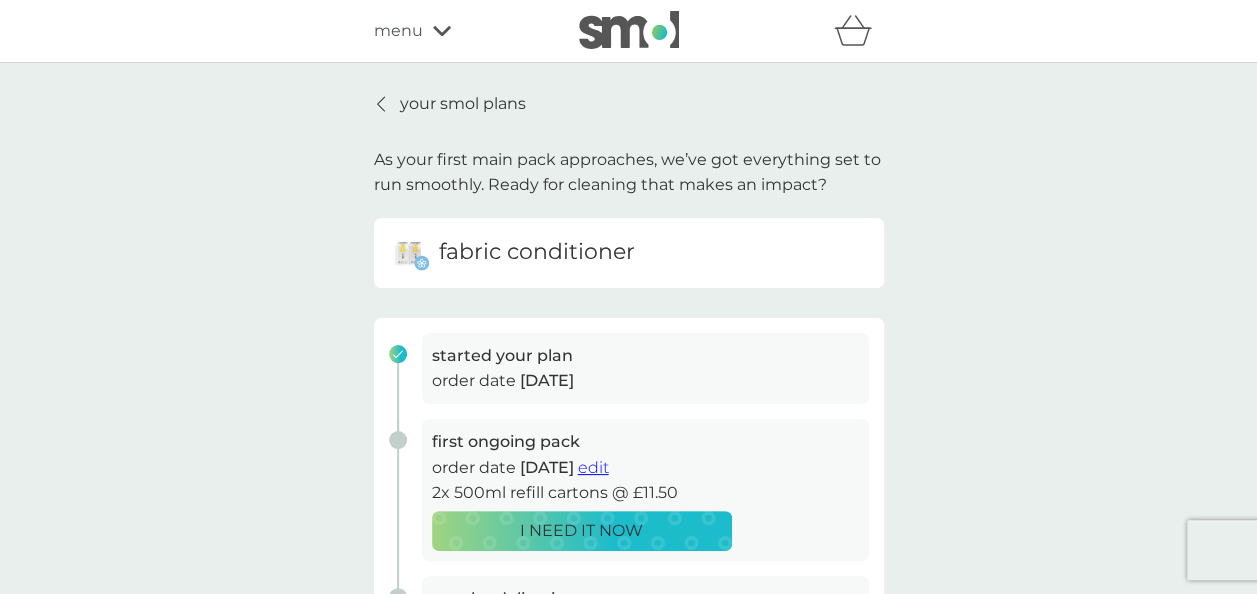 click on "your smol plans" at bounding box center [463, 104] 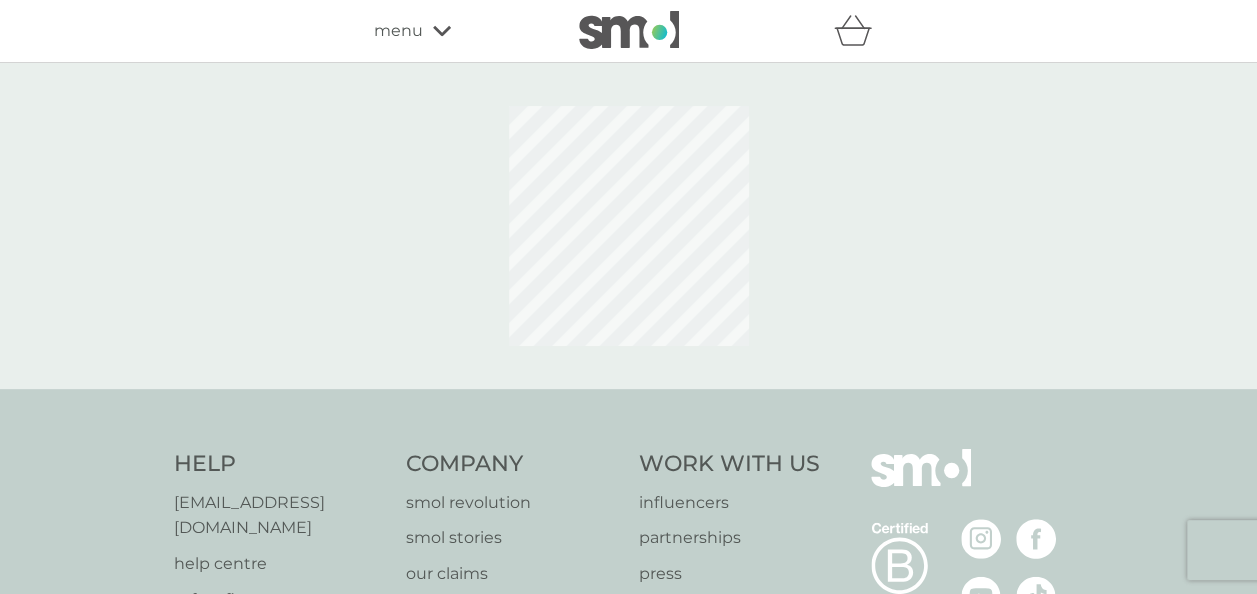 scroll, scrollTop: 244, scrollLeft: 0, axis: vertical 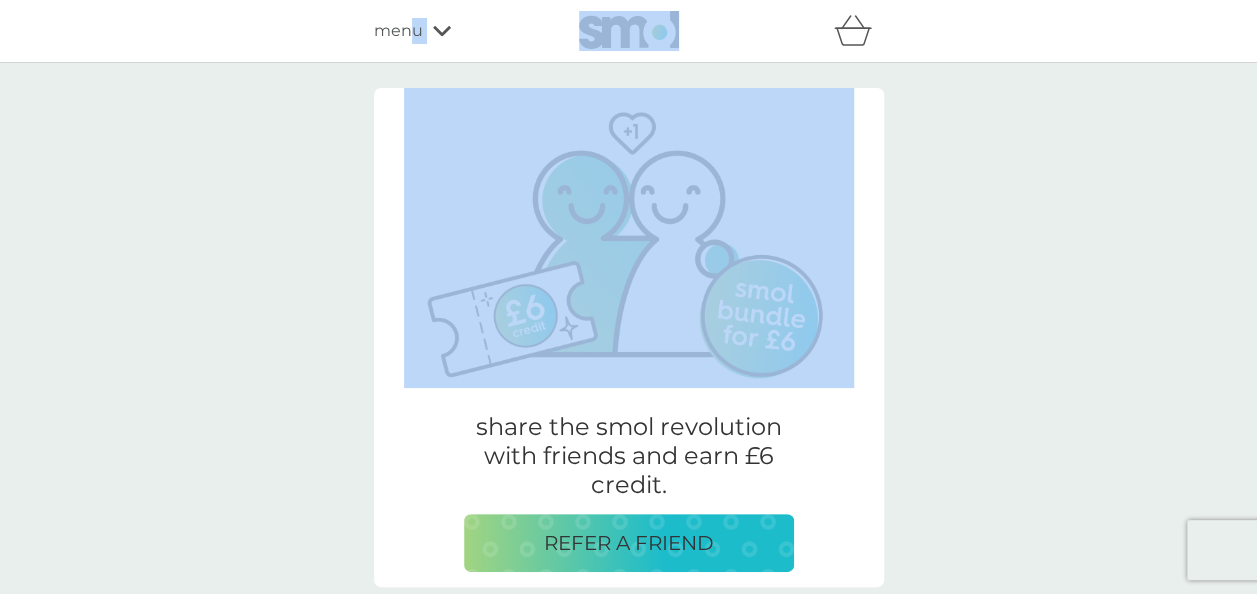 drag, startPoint x: 1256, startPoint y: 42, endPoint x: 415, endPoint y: 37, distance: 841.0149 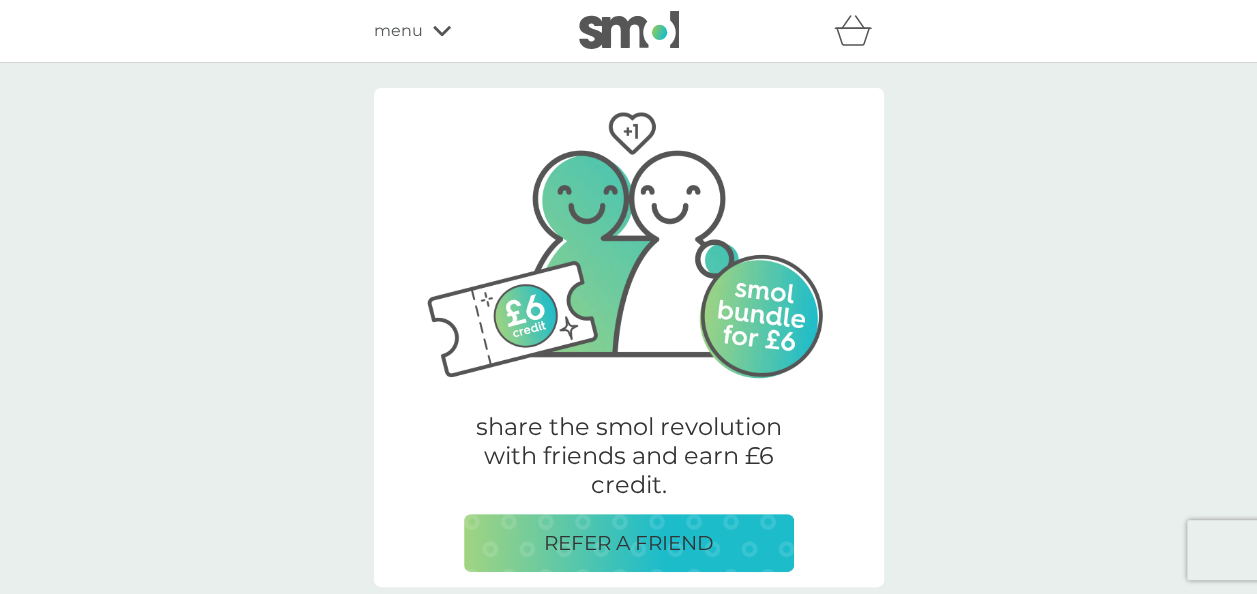 drag, startPoint x: 415, startPoint y: 37, endPoint x: 364, endPoint y: 58, distance: 55.154327 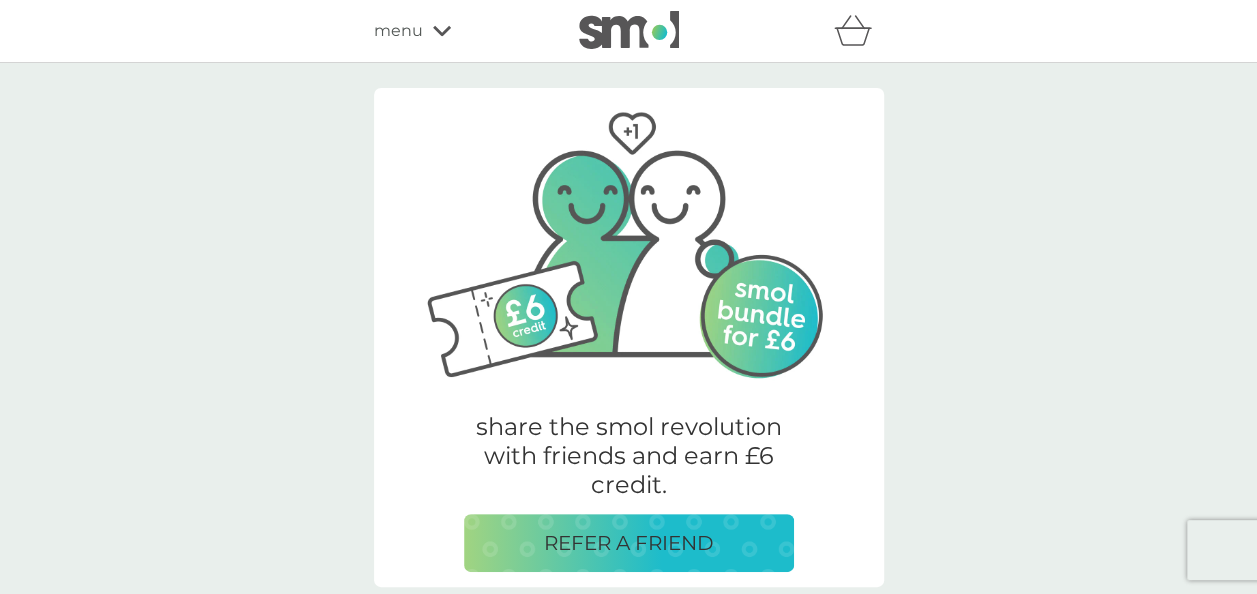 click 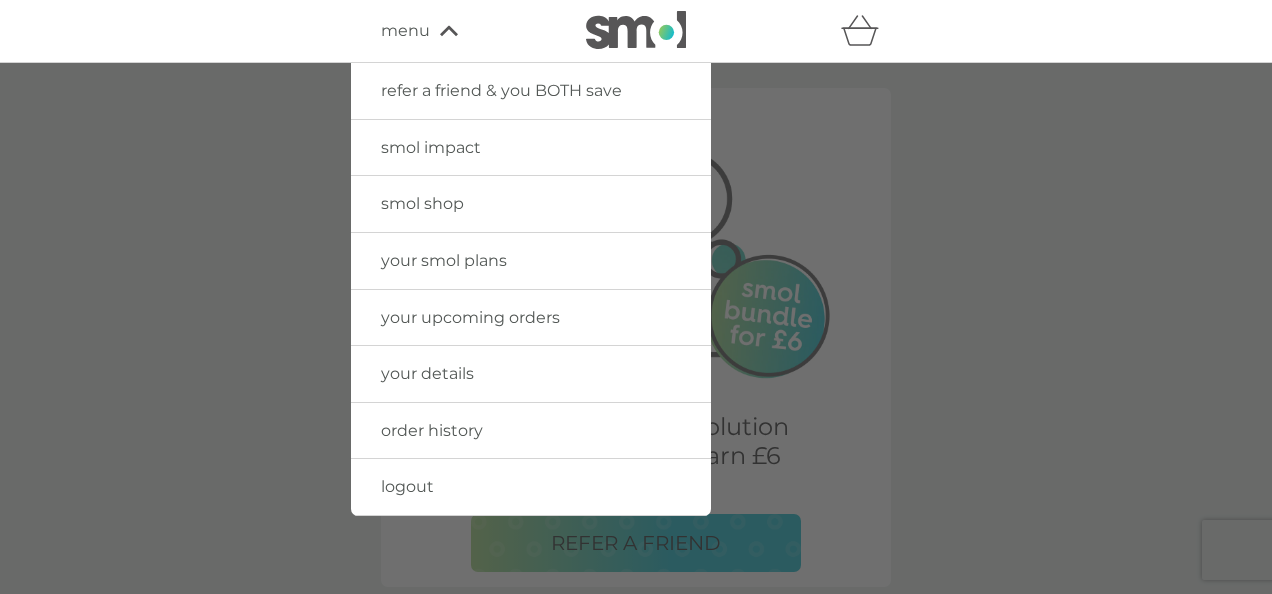 click on "your upcoming orders" at bounding box center (470, 317) 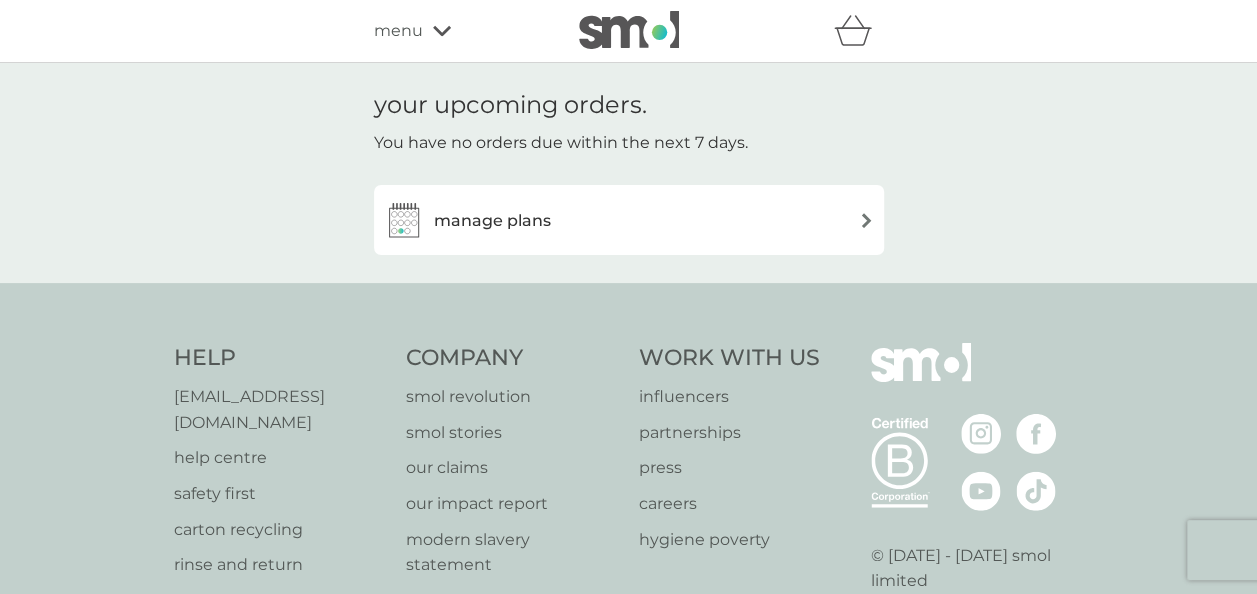 click at bounding box center (866, 220) 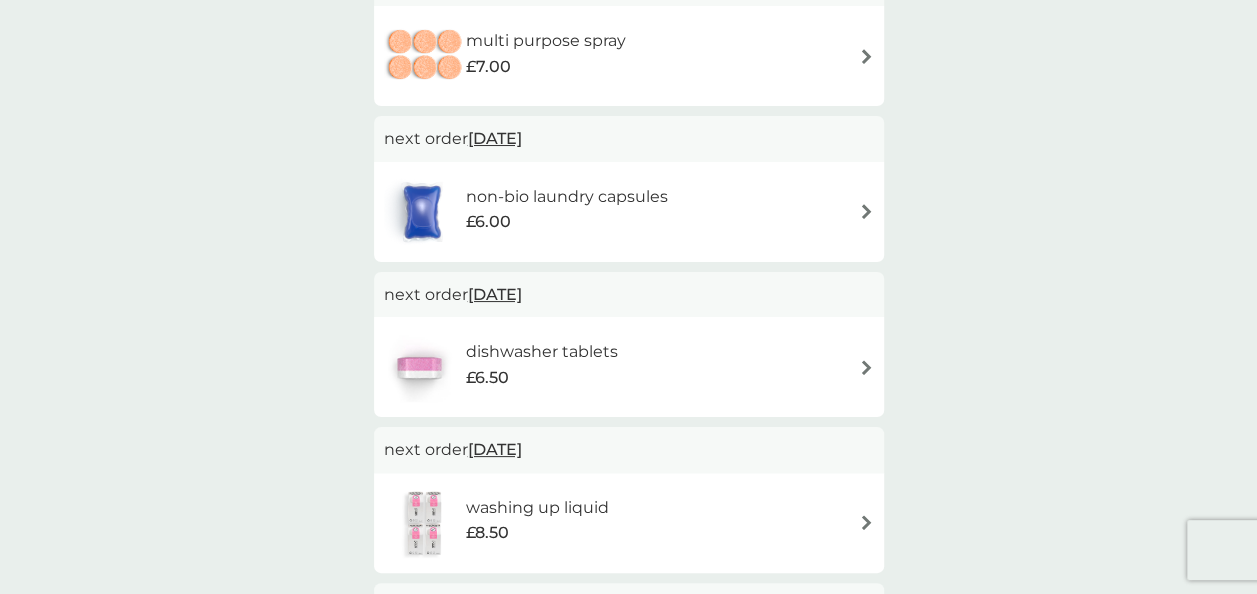 scroll, scrollTop: 0, scrollLeft: 0, axis: both 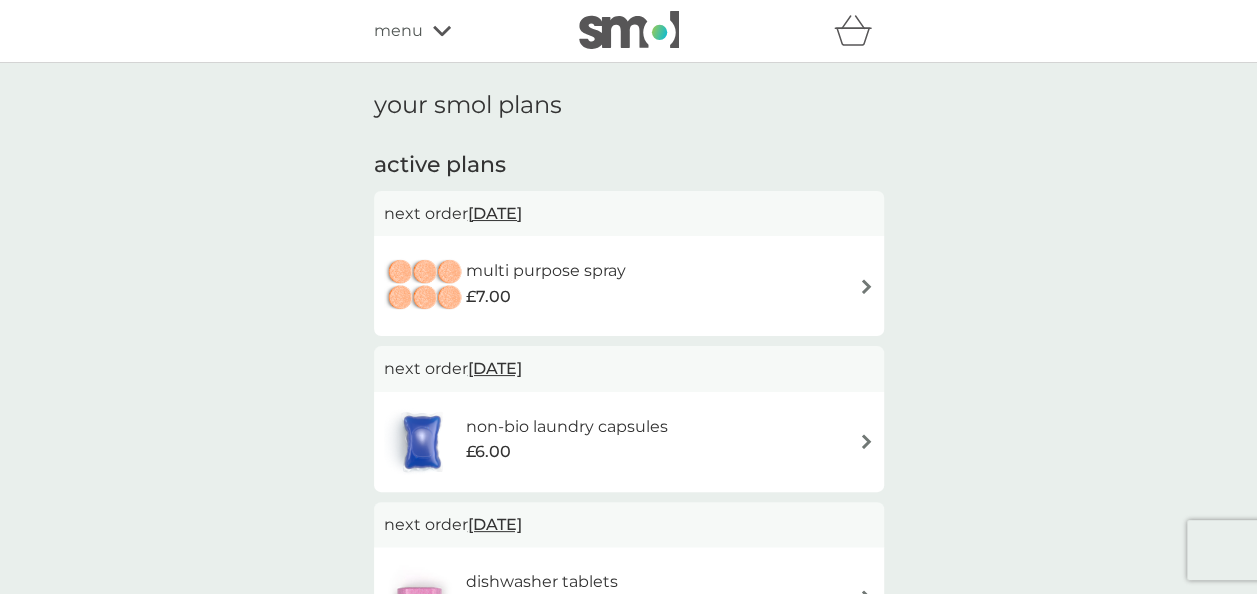click on "21 Jul 2025" at bounding box center [495, 213] 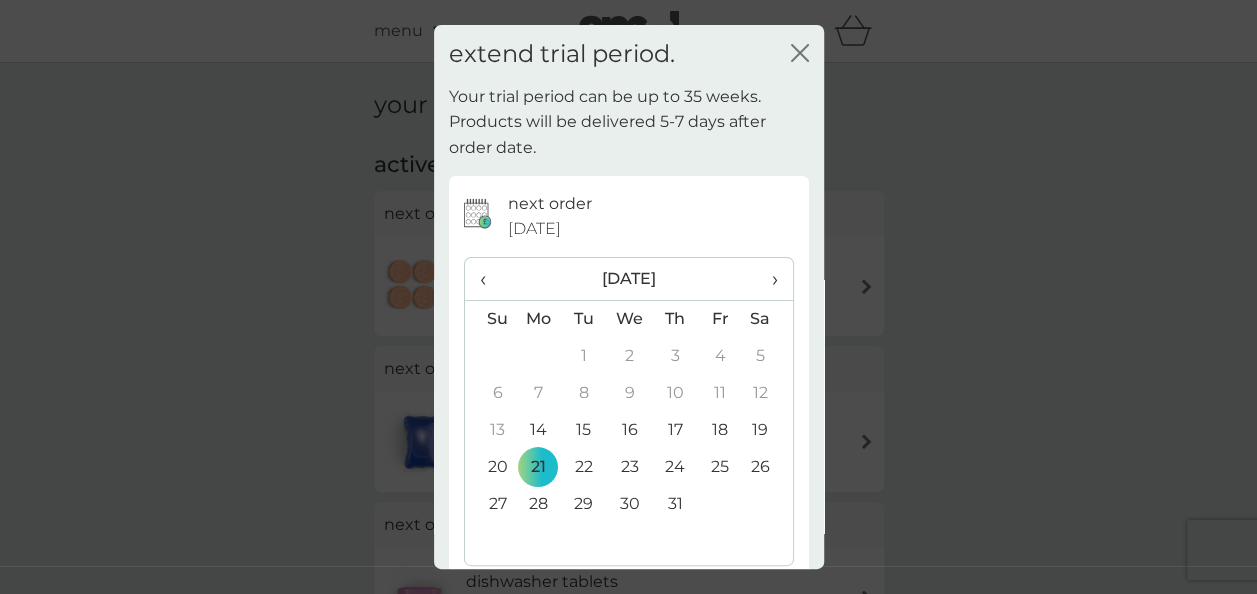 click 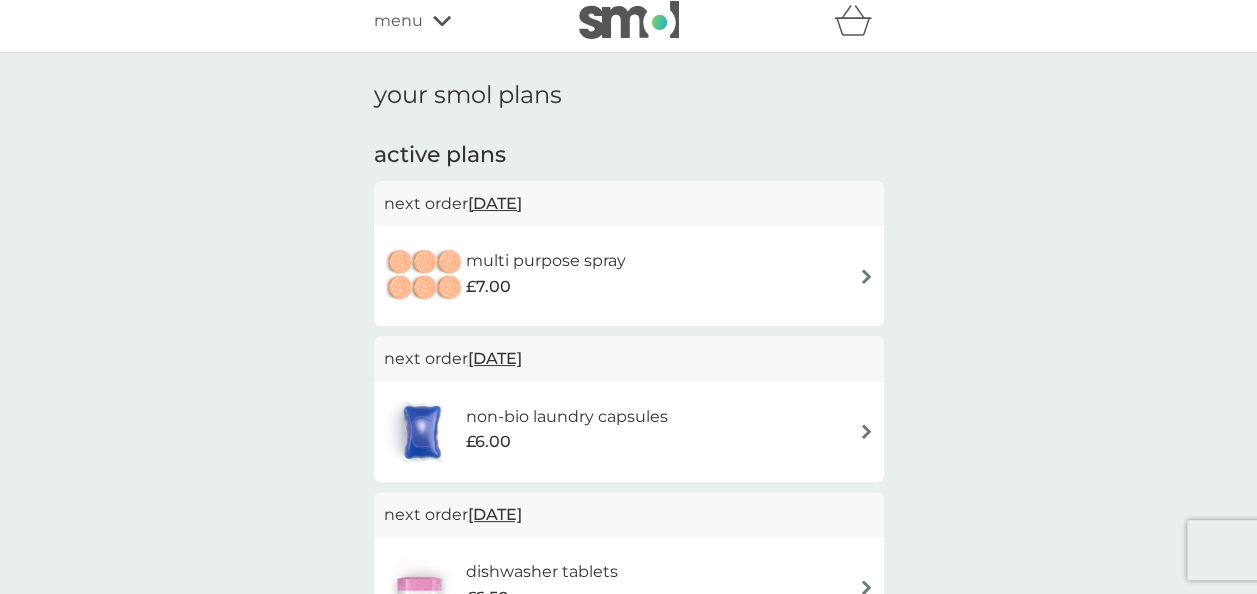 scroll, scrollTop: 0, scrollLeft: 0, axis: both 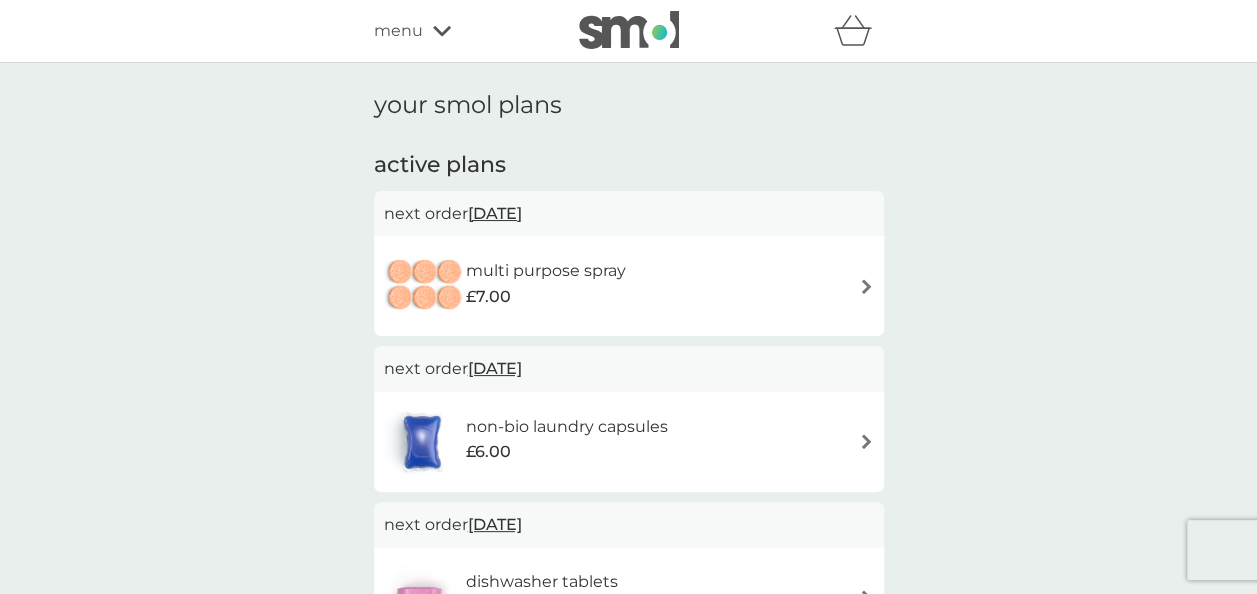 click 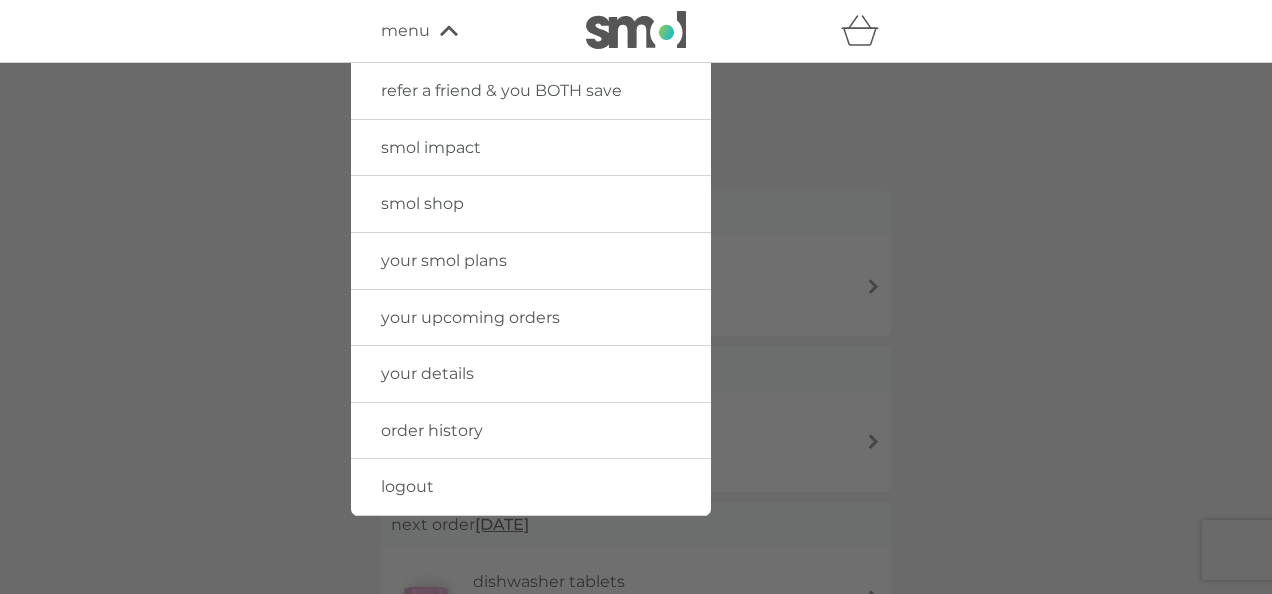 click on "your smol plans" at bounding box center [444, 260] 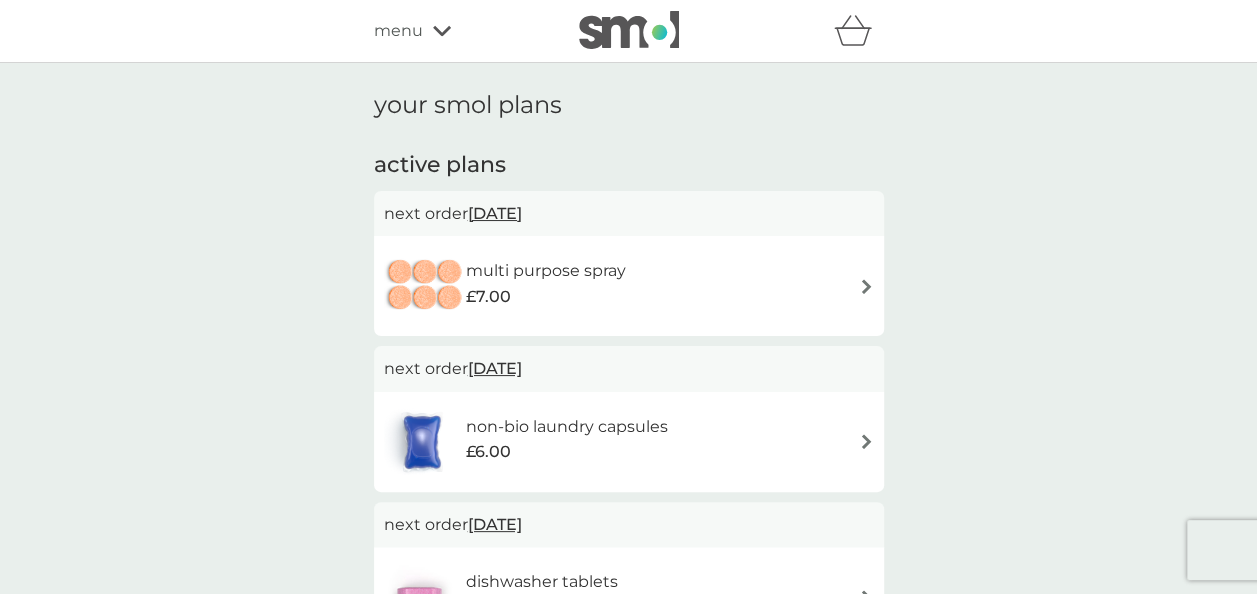 click at bounding box center [866, 286] 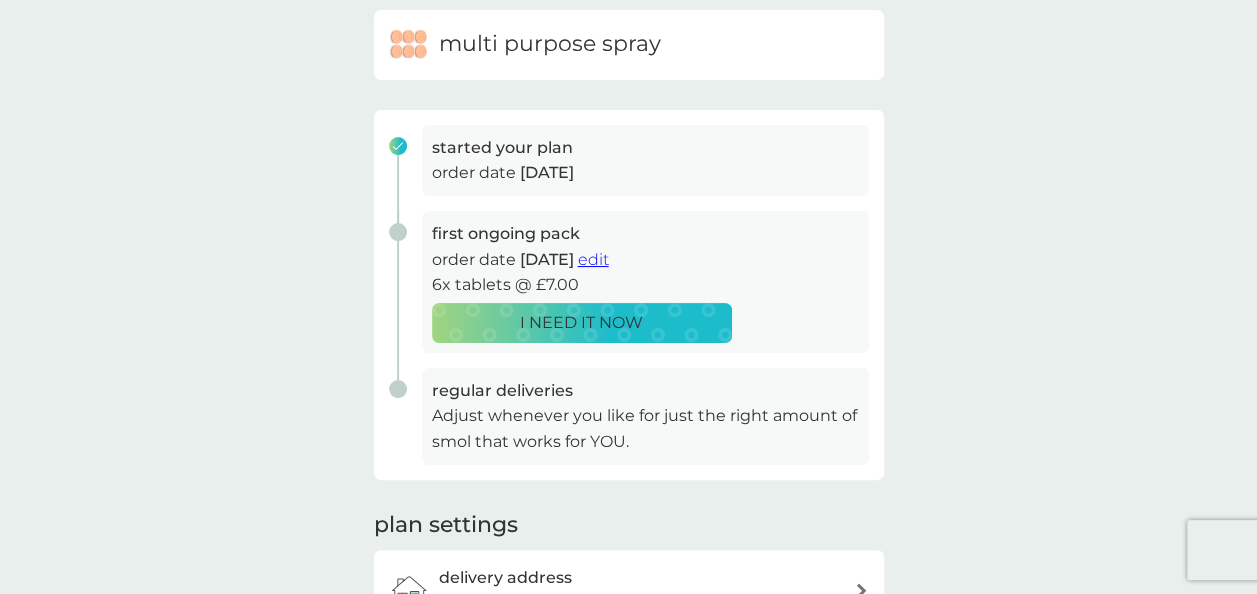 scroll, scrollTop: 214, scrollLeft: 0, axis: vertical 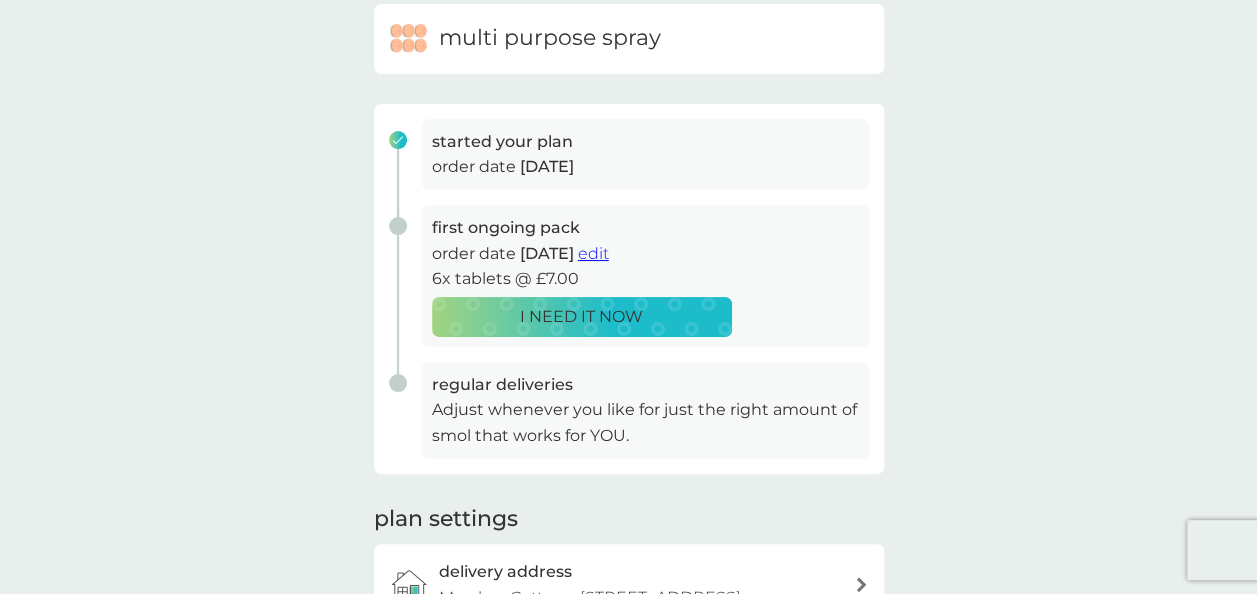 click on "edit" at bounding box center (593, 253) 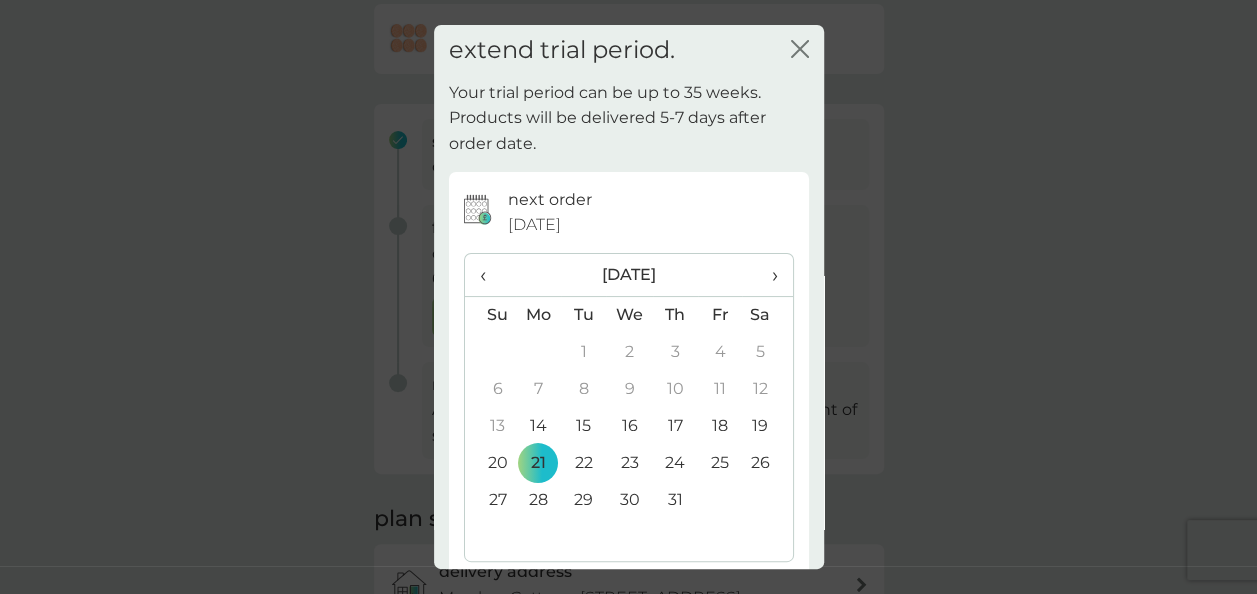 scroll, scrollTop: 0, scrollLeft: 0, axis: both 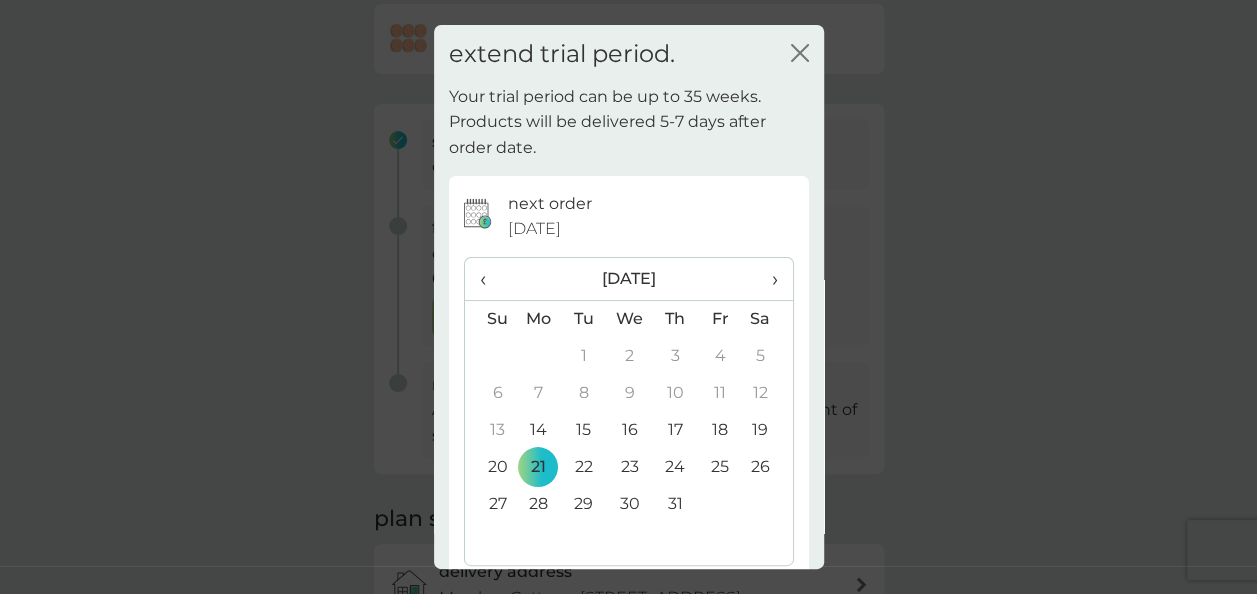 click 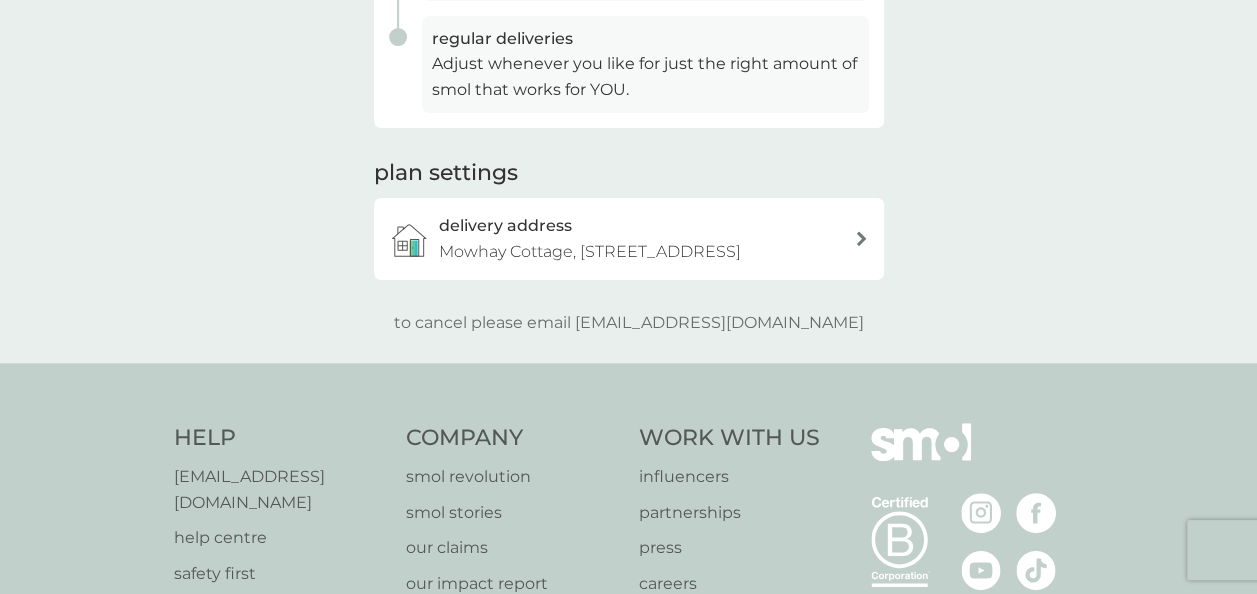 scroll, scrollTop: 588, scrollLeft: 0, axis: vertical 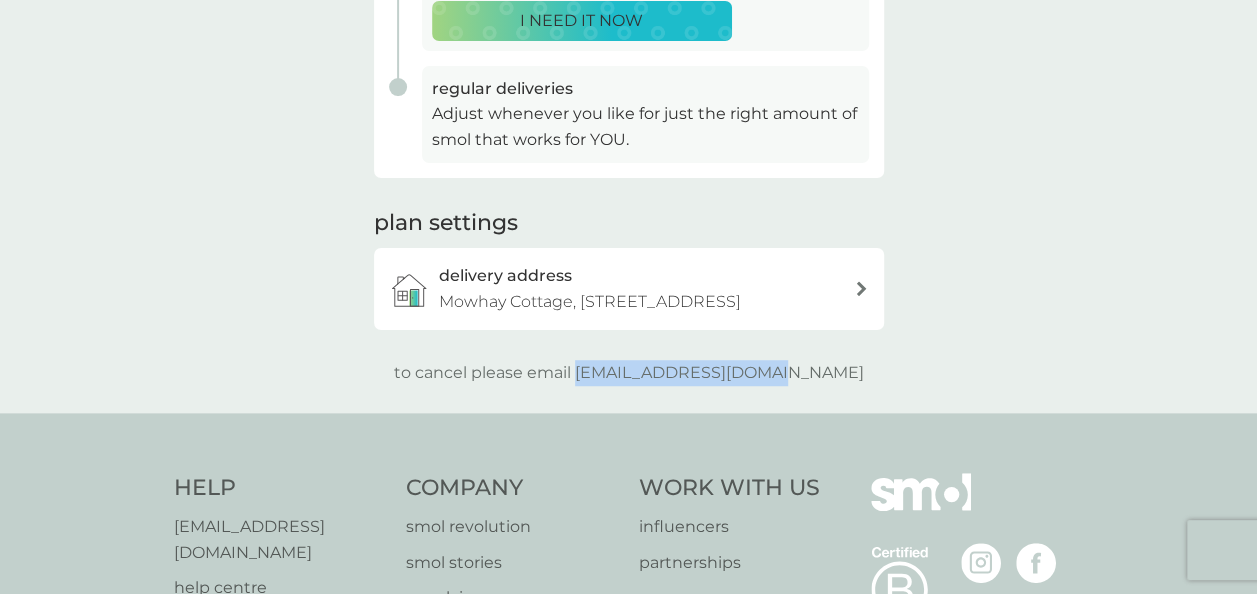 drag, startPoint x: 616, startPoint y: 398, endPoint x: 856, endPoint y: 406, distance: 240.1333 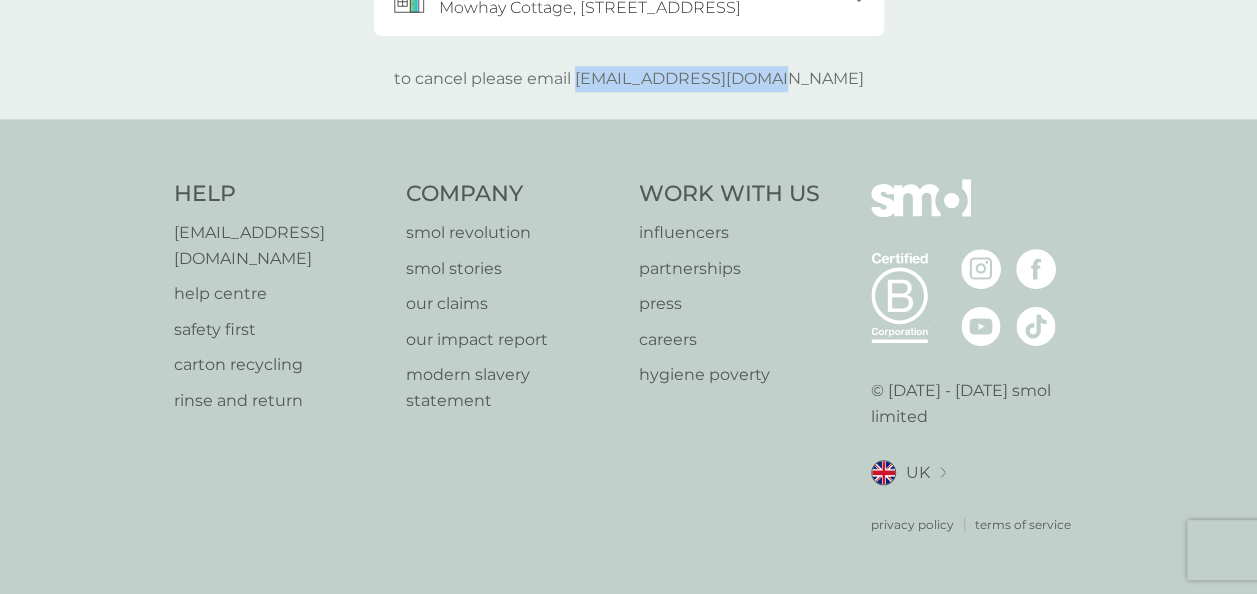 scroll, scrollTop: 743, scrollLeft: 0, axis: vertical 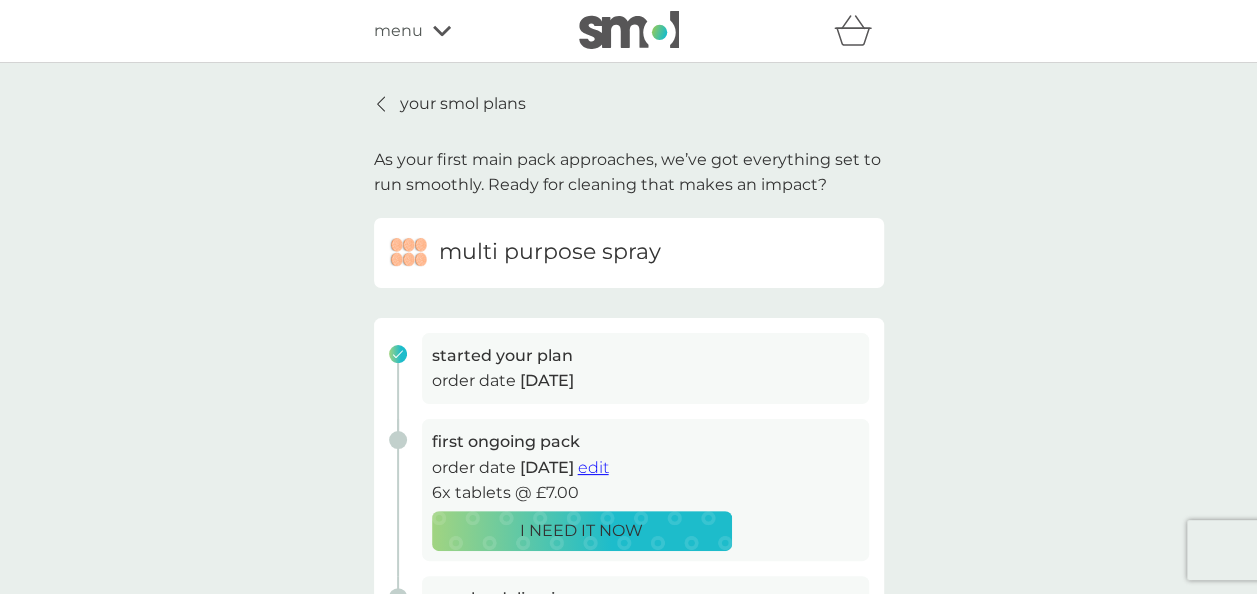 click 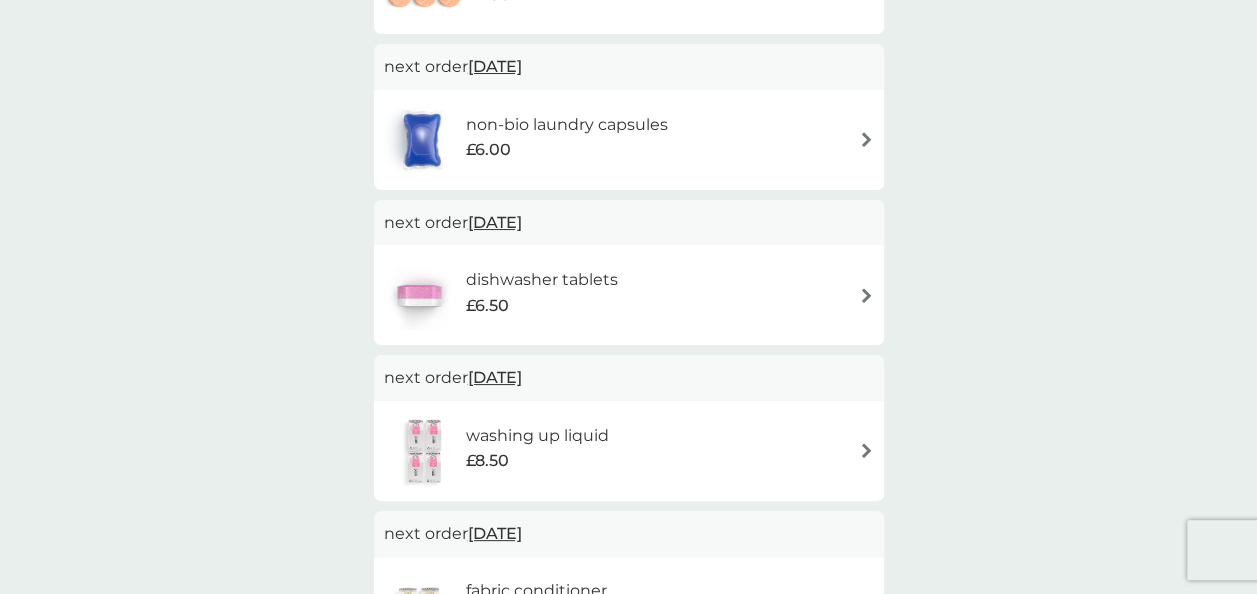 scroll, scrollTop: 174, scrollLeft: 0, axis: vertical 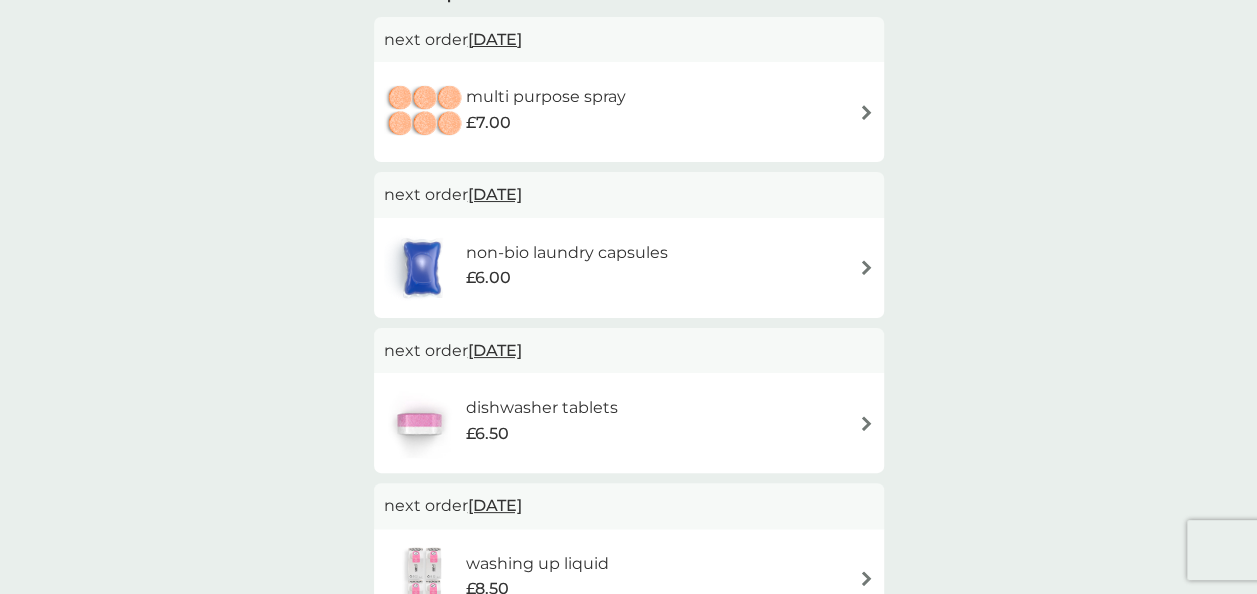 click at bounding box center [866, 267] 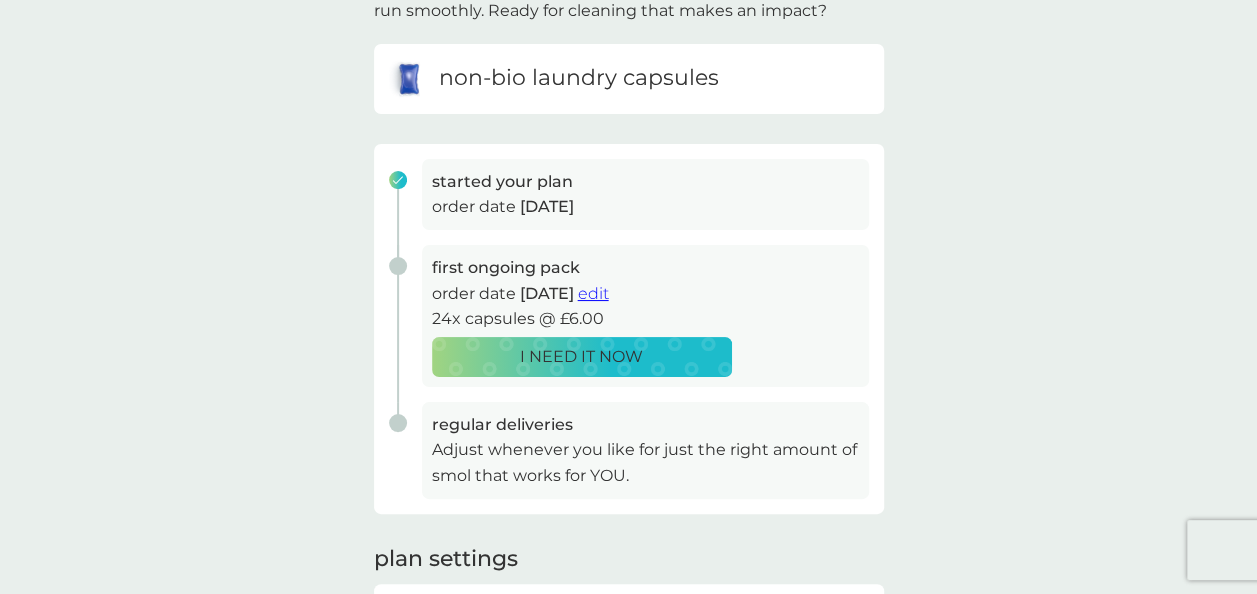 scroll, scrollTop: 0, scrollLeft: 0, axis: both 